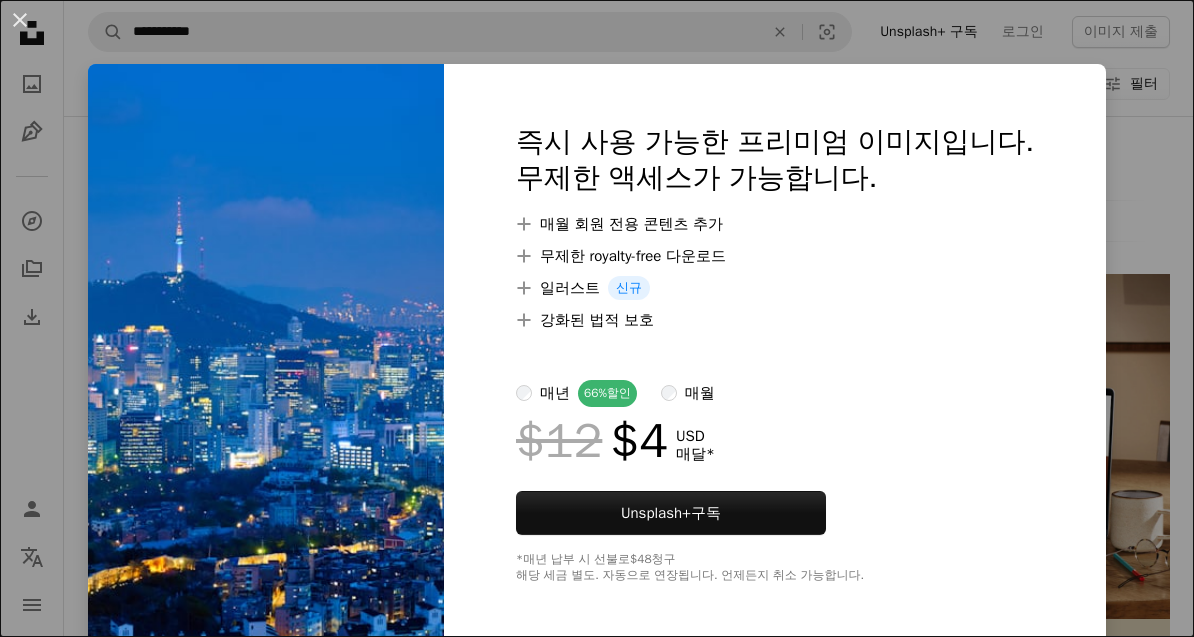 scroll, scrollTop: 136, scrollLeft: 0, axis: vertical 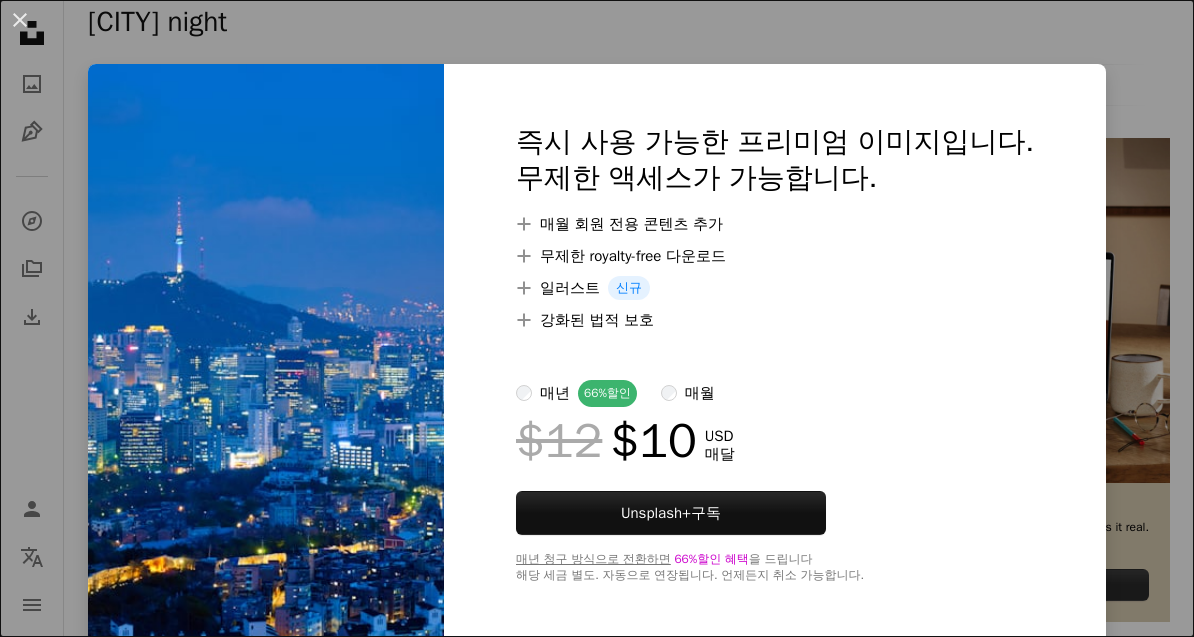 click at bounding box center [775, 356] 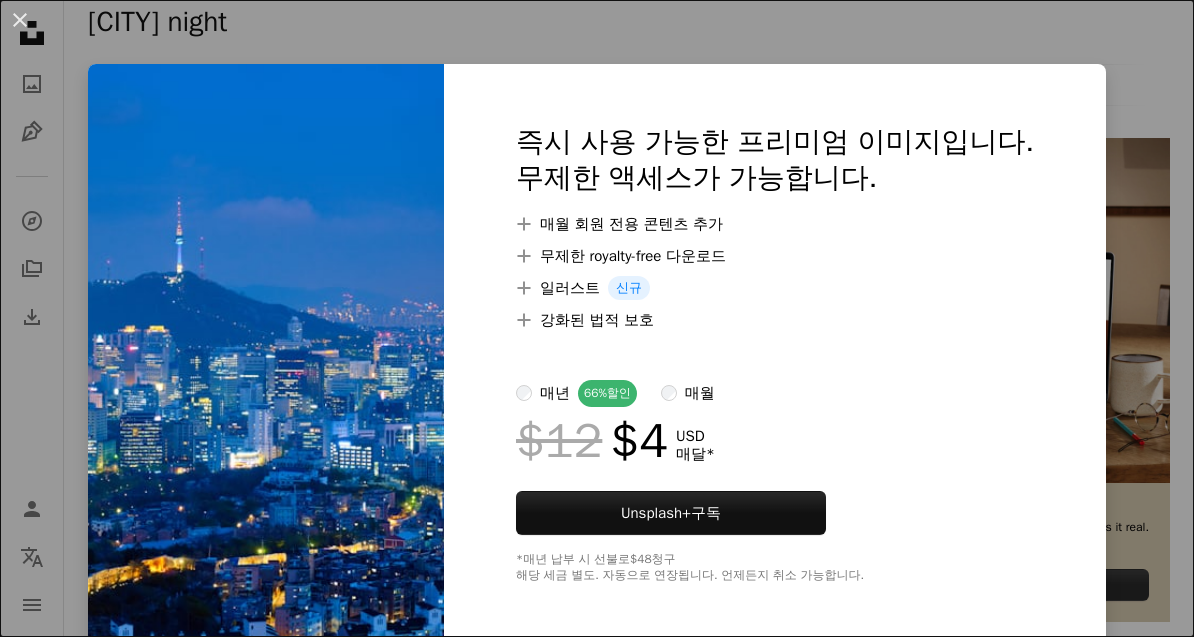 click on "An X shape 즉시 사용 가능한 프리미엄 이미지입니다. 무제한 액세스가 가능합니다. A plus sign 매월 회원 전용 콘텐츠 추가 A plus sign 무제한 royalty-free 다운로드 A plus sign 일러스트  신규 A plus sign 강화된 법적 보호 매년 66%  할인 매월 $12   $4 USD 매달 * Unsplash+  구독 *매년 납부 시 선불로  $48  청구 해당 세금 별도. 자동으로 연장됩니다. 언제든지 취소 가능합니다." at bounding box center (597, 318) 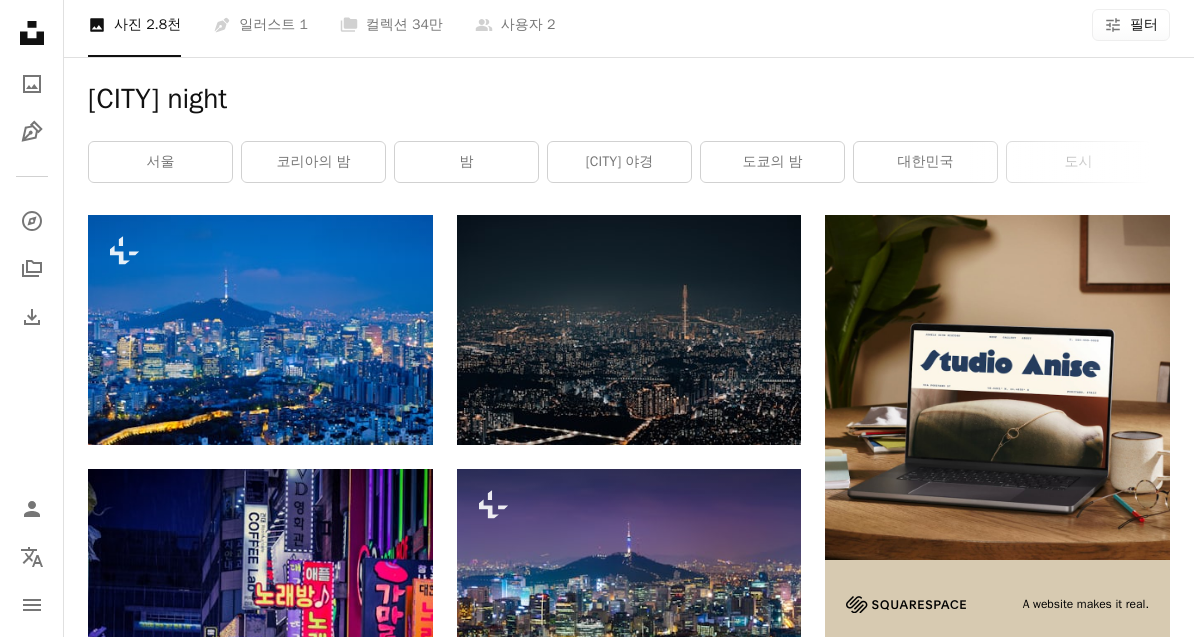 scroll, scrollTop: 50, scrollLeft: 0, axis: vertical 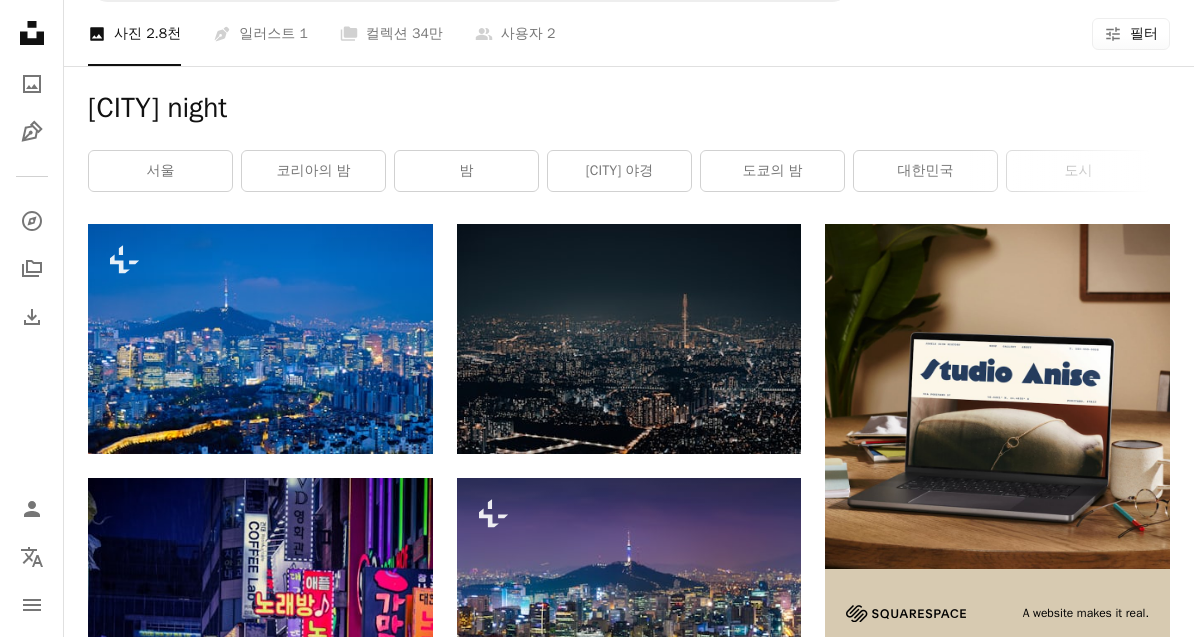 click at bounding box center [629, 339] 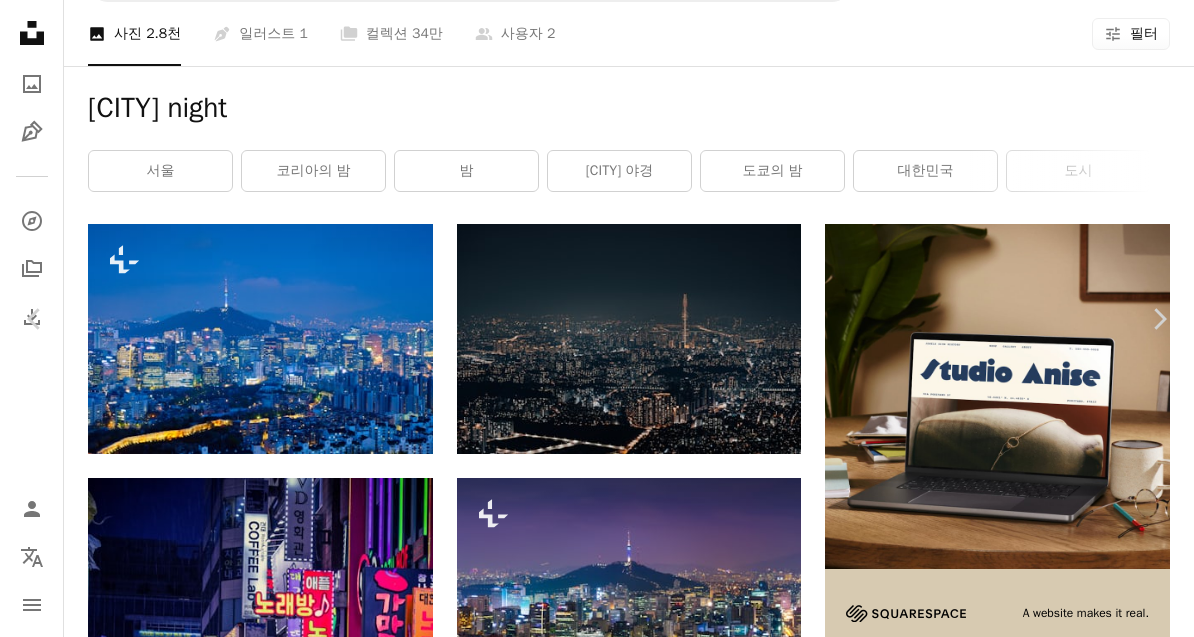click on "An X shape Chevron left Chevron right zero take zerotake A heart A plus sign 이미지 편집   Plus sign for Unsplash+ 무료 다운로드 Chevron down Zoom in 조회수 322,926 다운로드 8,109 소개 매체 사진 A forward-right arrow 공유 Info icon 정보 More Actions Calendar outlined [DATE] 에 게시됨 Camera SONY, ILCE-1 Safety Unsplash 라이선스 하에서 무료로 사용 가능 도시 밤 [CITY] [COUNTRY] 기분 건물 건축학 회색 풍경 도시의 바깥 시 탑 파노라마의 시내 조감도 고층 수도 첨탑 첨탑 무료 사진 iStock에서 프리미엄 관련 이미지 찾아보기  |  코드 UNSPLASH20로 20% 할인 혜택 받기 iStock에서 더 많은 자료 보기  ↗ 관련 이미지 A heart A plus sign zero take Arrow pointing down A heart A plus sign [NAME] Arrow pointing down A heart A plus sign [NAME] Arrow pointing down A heart A plus sign [NAME] Arrow pointing down A heart A plus sign Max 고용 가능 A checkmark inside of a circle" at bounding box center (597, 3882) 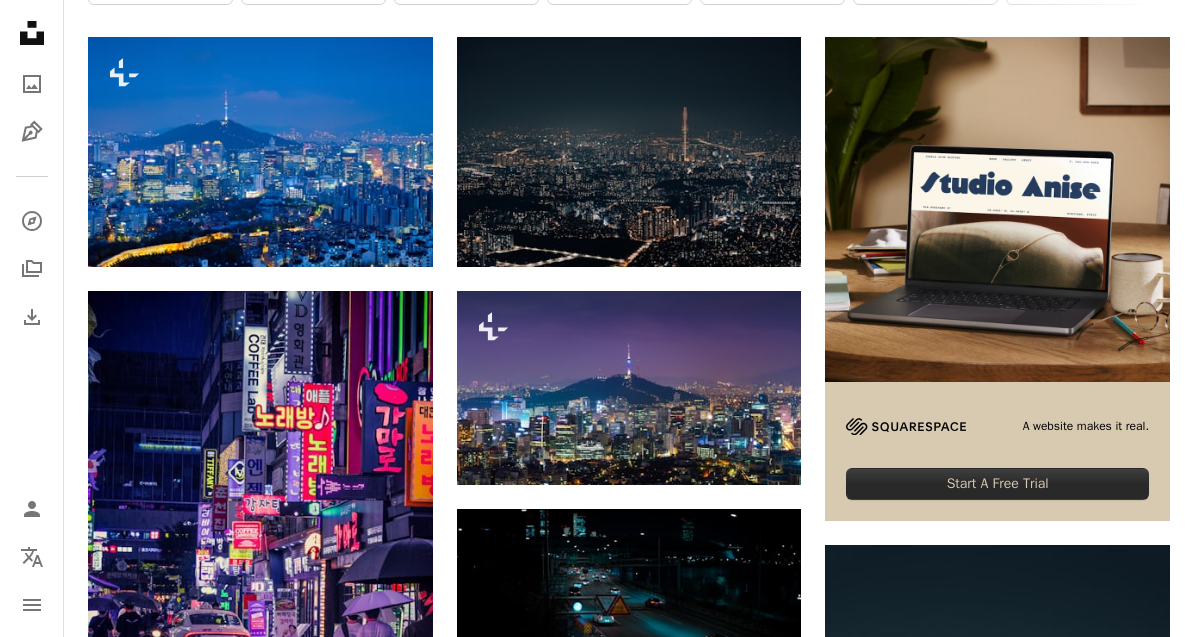 scroll, scrollTop: 237, scrollLeft: 0, axis: vertical 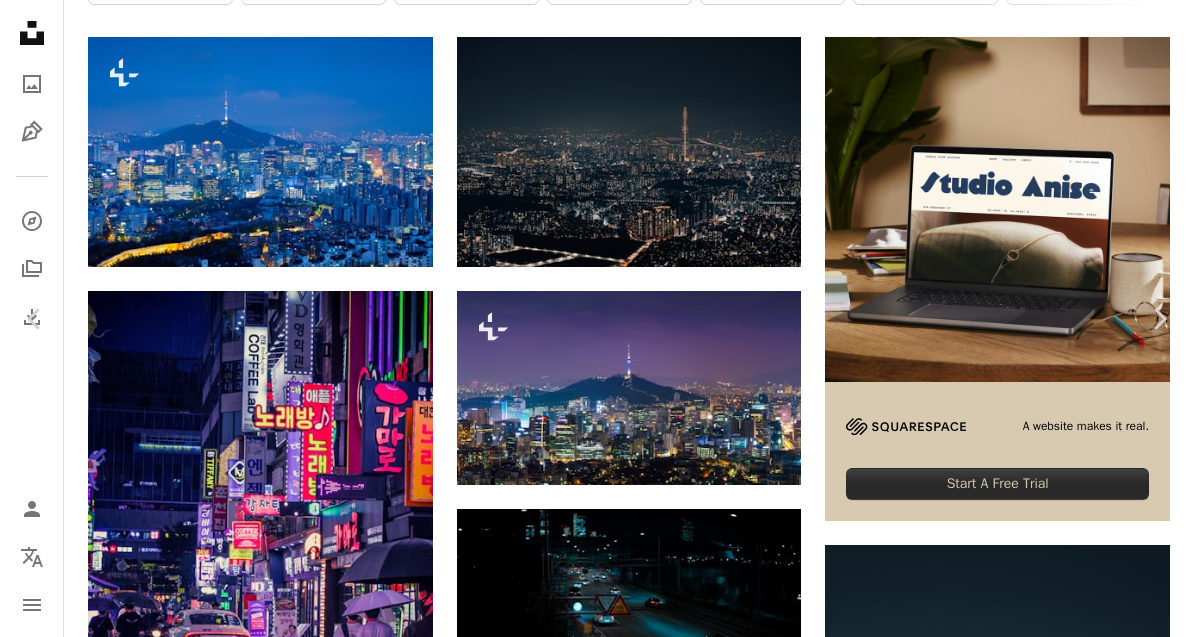 click on "An X shape Chevron left Chevron right Getty Images Unsplash+ 용 A heart A plus sign 이미지 편집   Plus sign for Unsplash+ A lock   다운로드 Zoom in A forward-right arrow 공유 More Actions Calendar outlined [DATE] 에 게시됨 Safety Unsplash+ 라이선스 에 따른 라이선스 부여 사업 여행하다 도시 해질녘 사진술 강 서울 대한민국 도시 대한민국 마천루 탑 황혼 건물 외관 남쪽 유명한 장소 도시 스카이 라인 다운타운 디스트릭트 수도 Creative Commons 이미지 관련 이미지 Plus sign for Unsplash+ A heart A plus sign Getty Images Unsplash+ 용 A lock   다운로드 Plus sign for Unsplash+ A heart A plus sign Getty Images Unsplash+ 용 A lock   다운로드 Plus sign for Unsplash+ A heart A plus sign Getty Images Unsplash+ 용 A lock   다운로드 Plus sign for Unsplash+ A heart A plus sign Getty Images Unsplash+ 용 A lock   다운로드 Plus sign for Unsplash+ A heart A plus sign Getty Images Unsplash+ 용 A lock   용" at bounding box center [597, 3695] 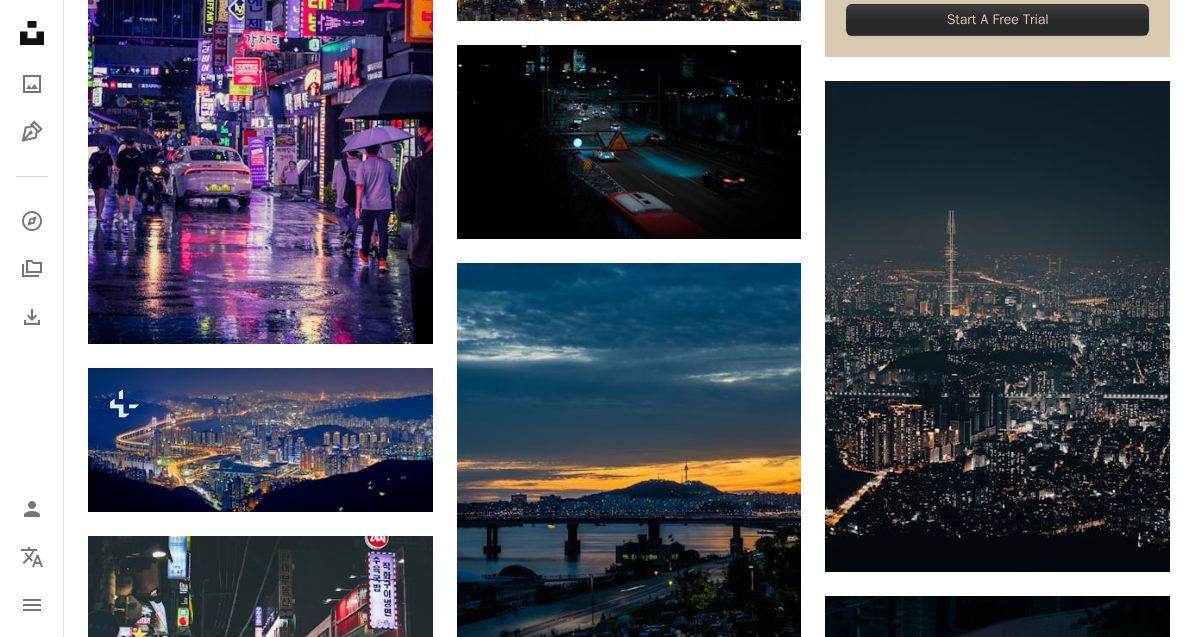 scroll, scrollTop: 701, scrollLeft: 0, axis: vertical 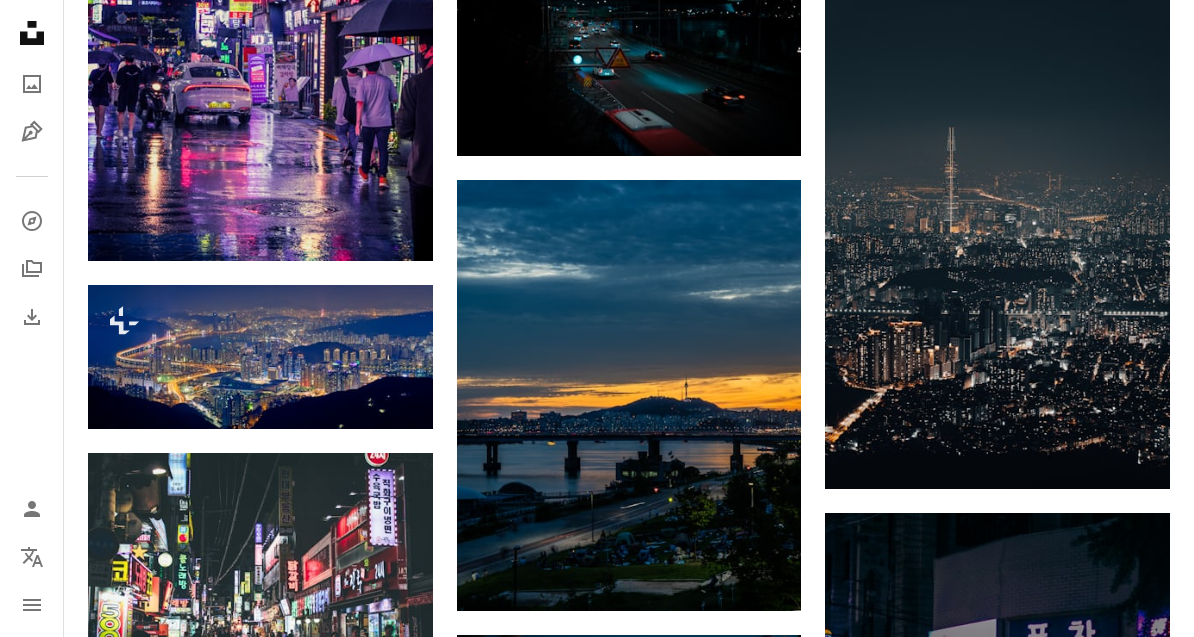 click at bounding box center (629, 396) 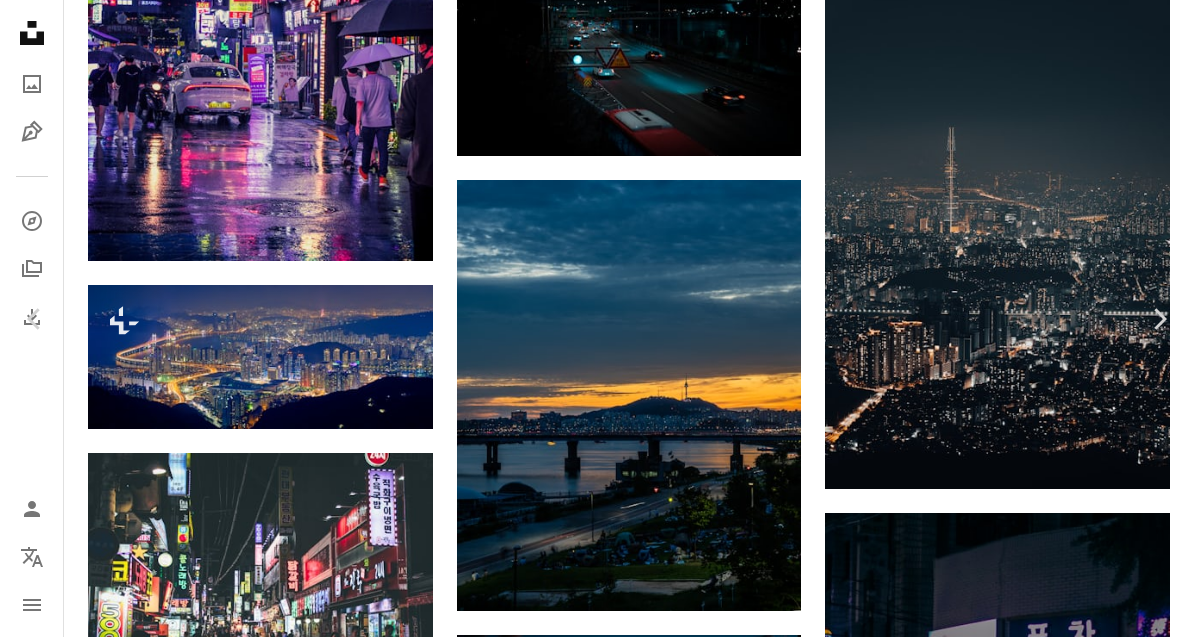 click on "An X shape Chevron left Chevron right [NAME] seoulinspired A heart A plus sign 이미지 편집   Plus sign for Unsplash+ 무료 다운로드 Chevron down Zoom in 조회수 1,149,738 다운로드 9,019 소개 매체 사진 A forward-right arrow 공유 Info icon 정보 More Actions A map marker Namsan Tower , [CITY], [COUNTRY] Calendar outlined [DATE] 에 게시됨 Camera SONY, ILCE-7RM2 Safety Unsplash 라이선스 하에서 무료로 사용 가능 강 브리지 [CITY] [COUNTRY] 도시 대한민국 마천루 탑 장시간 노출 [CITY] [COUNTRY] 남산타워 야간 사진 남산 건물 도시 사람의 해질녘 건축학 해돋이 풍경 HD 배경화면 iStock에서 프리미엄 관련 이미지 찾아보기  |  코드 UNSPLASH20로 20% 할인 혜택 받기 iStock에서 더 많은 자료 보기  ↗ 관련 이미지 A heart A plus sign [NAME] 고용 가능 A checkmark inside of a circle Arrow pointing down Plus sign for Unsplash+ A heart A plus sign Getty Images Unsplash+ 용" at bounding box center (597, 3148) 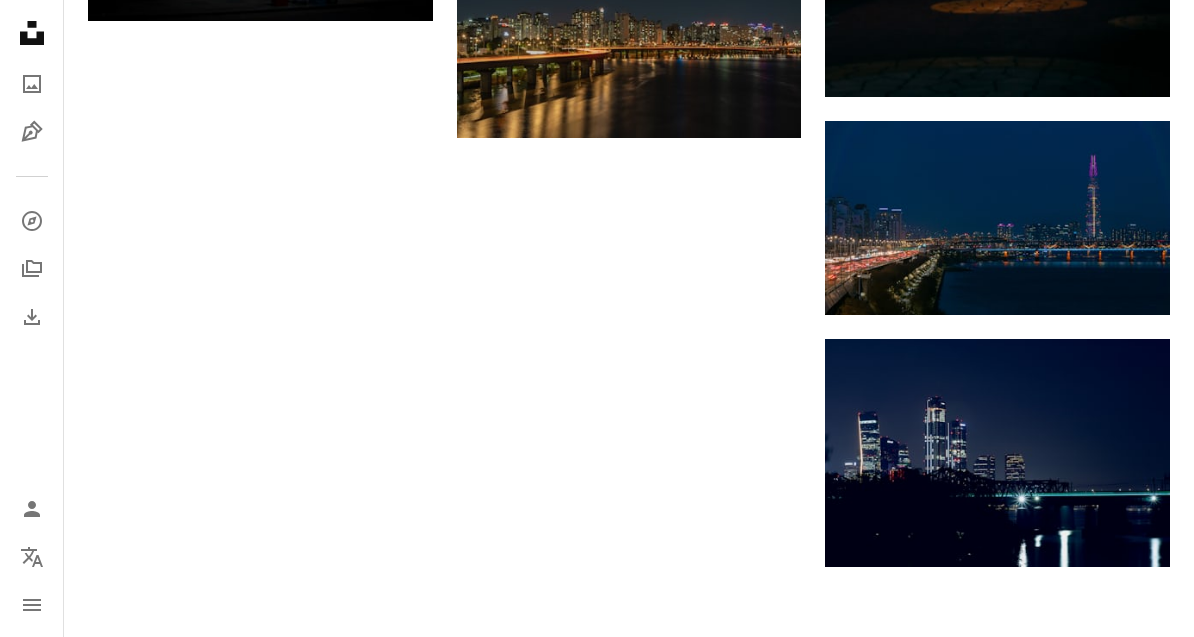 scroll, scrollTop: 2232, scrollLeft: 0, axis: vertical 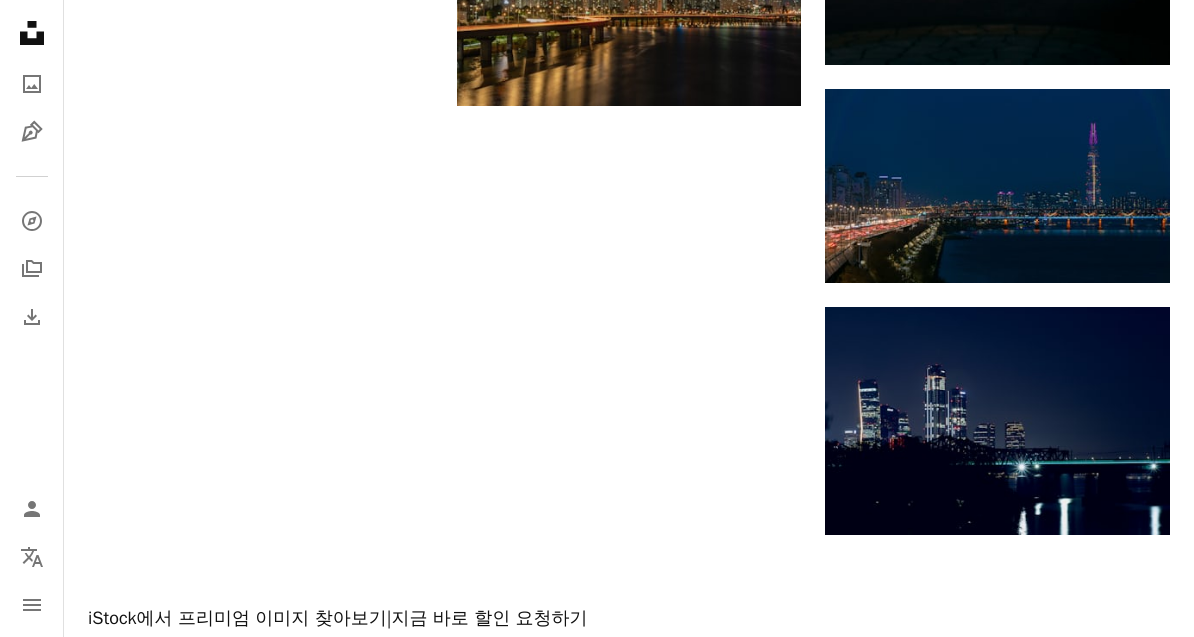 click at bounding box center (997, 186) 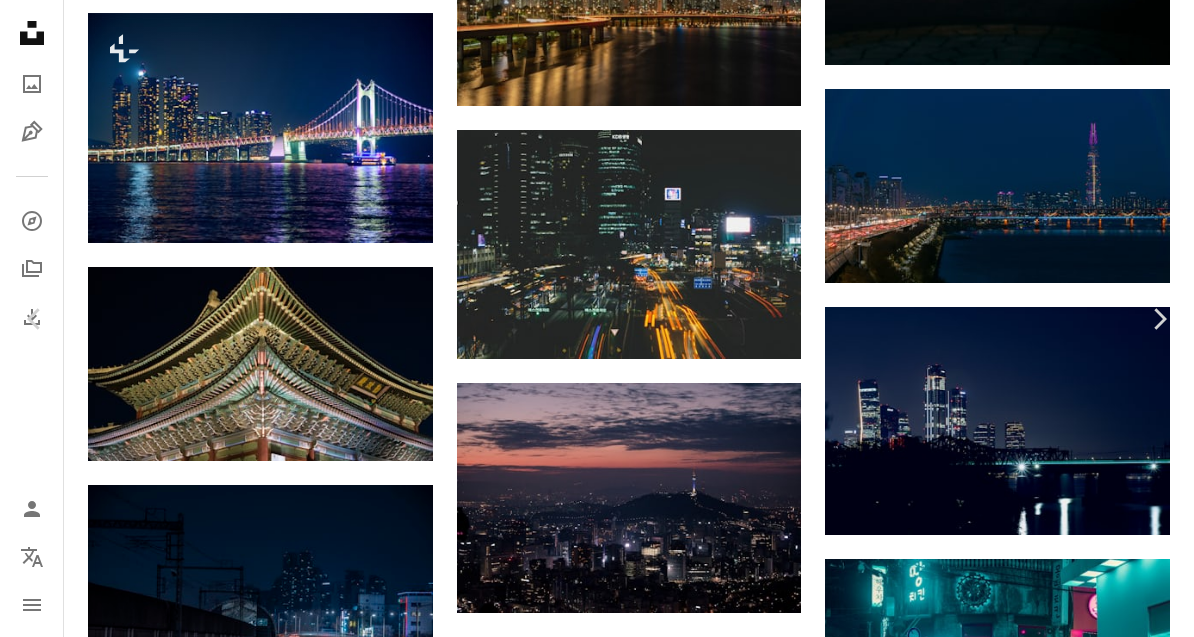 click on "An X shape Chevron left Chevron right [FIRST] [LAST] seoulinspired A heart A plus sign 이미지 편집   Plus sign for Unsplash+ 무료 다운로드 Chevron down Zoom in 조회수 67,187 다운로드 804 A forward-right arrow 공유 Info icon 정보 More Actions A map marker [CITY], [COUNTRY] Calendar outlined [DATE] 에 게시됨 Camera SONY, ILCE-7RM2 Safety Unsplash 라이선스 하에서 무료로 사용 가능 여행하다 도시 강 [CITY] 도시 건물 건축학 밤 회색 풍경 도시의 조명 브리지 대한민국 바깥 시 탑 항구 파노라마의 시내 무료 스톡 사진 iStock에서 프리미엄 관련 이미지 찾아보기  |  코드 UNSPLASH20로 20% 할인 혜택 받기 iStock에서 더 많은 자료 보기  ↗ 관련 이미지 A heart A plus sign [FIRST] [LAST] 고용 가능 A checkmark inside of a circle Arrow pointing down A heart A plus sign [FIRST] [LAST] Arrow pointing down A heart A plus sign [FIRST] [LAST] 고용 가능 A checkmark inside of a circle Arrow pointing down" at bounding box center (597, 3762) 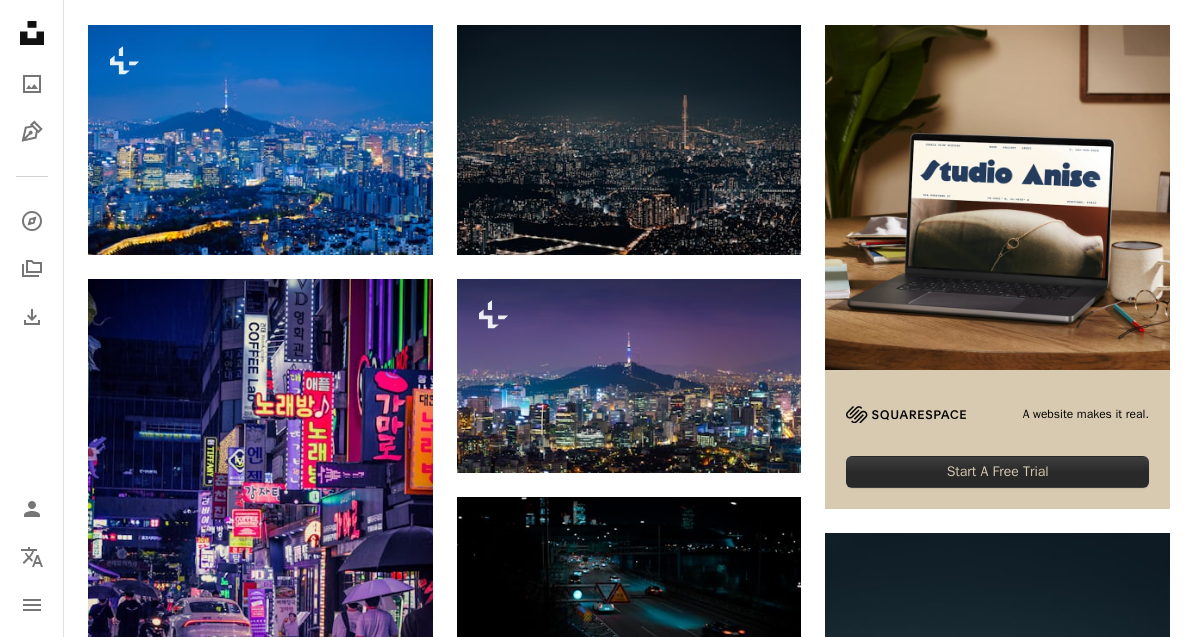 scroll, scrollTop: 251, scrollLeft: 0, axis: vertical 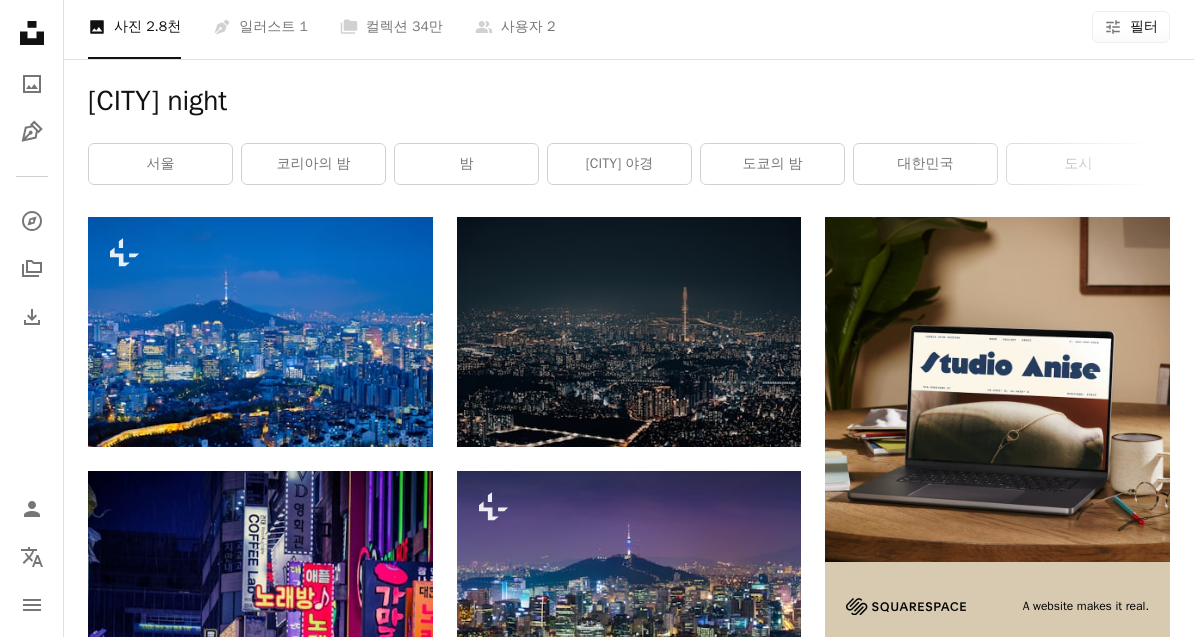 click at bounding box center (629, 332) 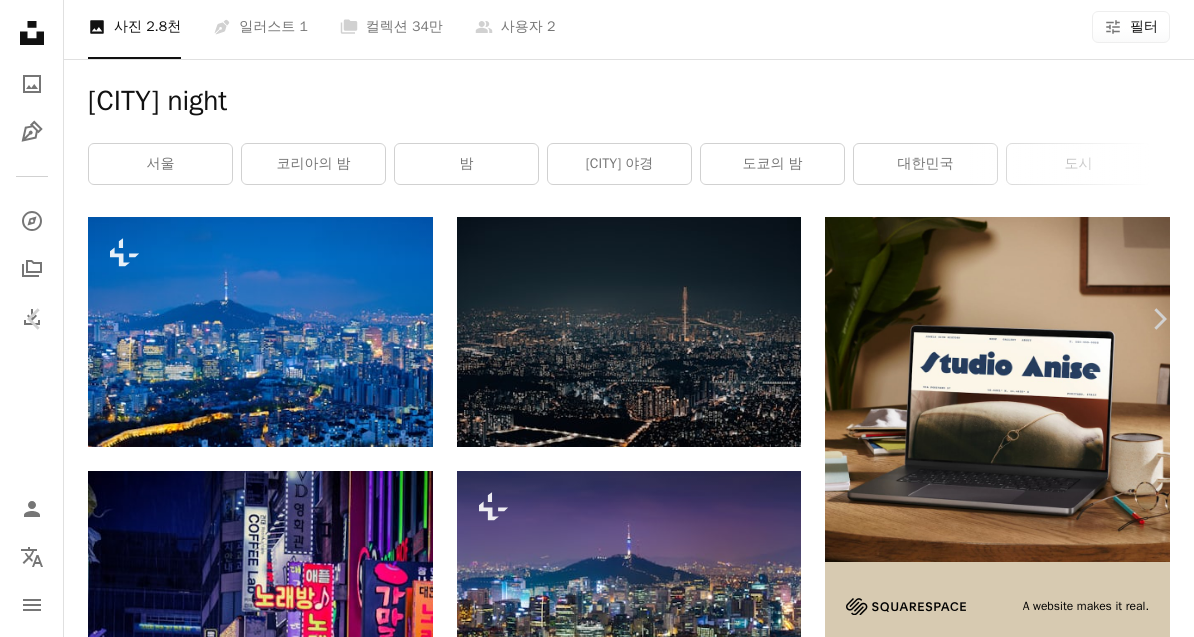 click on "무료 다운로드" at bounding box center [1009, 5666] 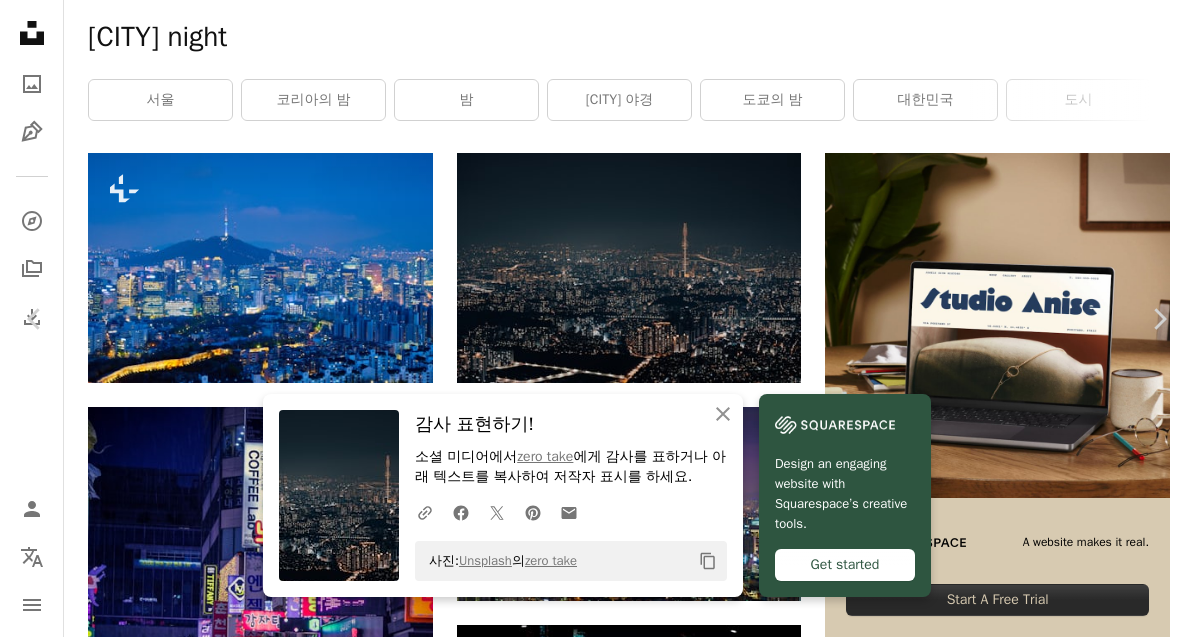 click 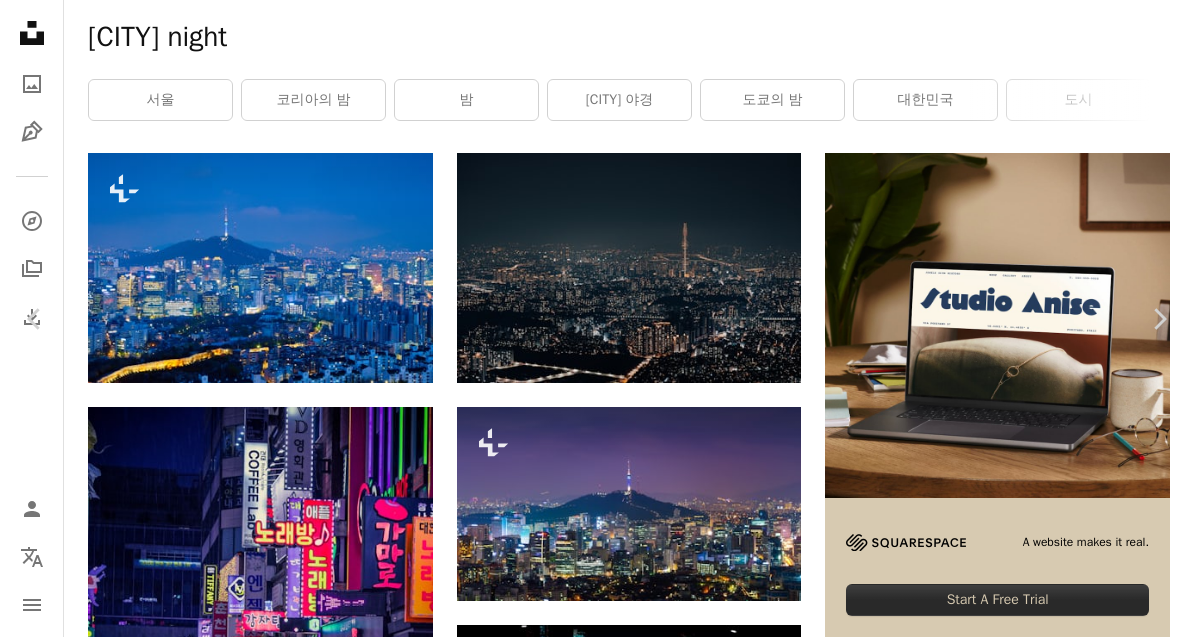 click on "An X shape Chevron left Chevron right zero take zerotake A heart A plus sign 이미지 편집   Plus sign for Unsplash+ 무료 다운로드 Chevron down Zoom in 조회수 322,926 다운로드 8,109 소개 매체 사진 A forward-right arrow 공유 Info icon 정보 More Actions Calendar outlined [DATE] 에 게시됨 Camera SONY, ILCE-1 Safety Unsplash 라이선스 하에서 무료로 사용 가능 도시 밤 [CITY] [COUNTRY] 기분 건물 건축학 회색 풍경 도시의 바깥 시 탑 파노라마의 시내 조감도 고층 수도 첨탑 첨탑 무료 사진 iStock에서 프리미엄 관련 이미지 찾아보기  |  코드 UNSPLASH20로 20% 할인 혜택 받기 iStock에서 더 많은 자료 보기  ↗ 관련 이미지 A heart A plus sign zero take Arrow pointing down A heart A plus sign [NAME] Arrow pointing down A heart A plus sign [NAME] Arrow pointing down A heart A plus sign [NAME] Arrow pointing down A heart A plus sign Max 고용 가능 A checkmark inside of a circle" at bounding box center (597, 5873) 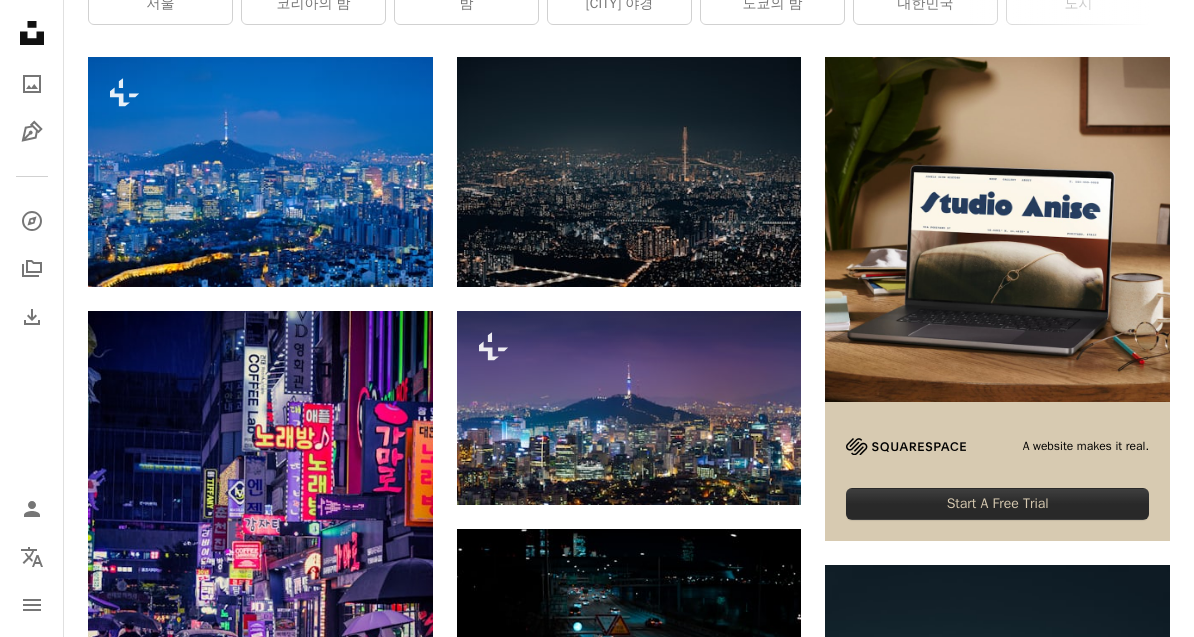 scroll, scrollTop: 217, scrollLeft: 0, axis: vertical 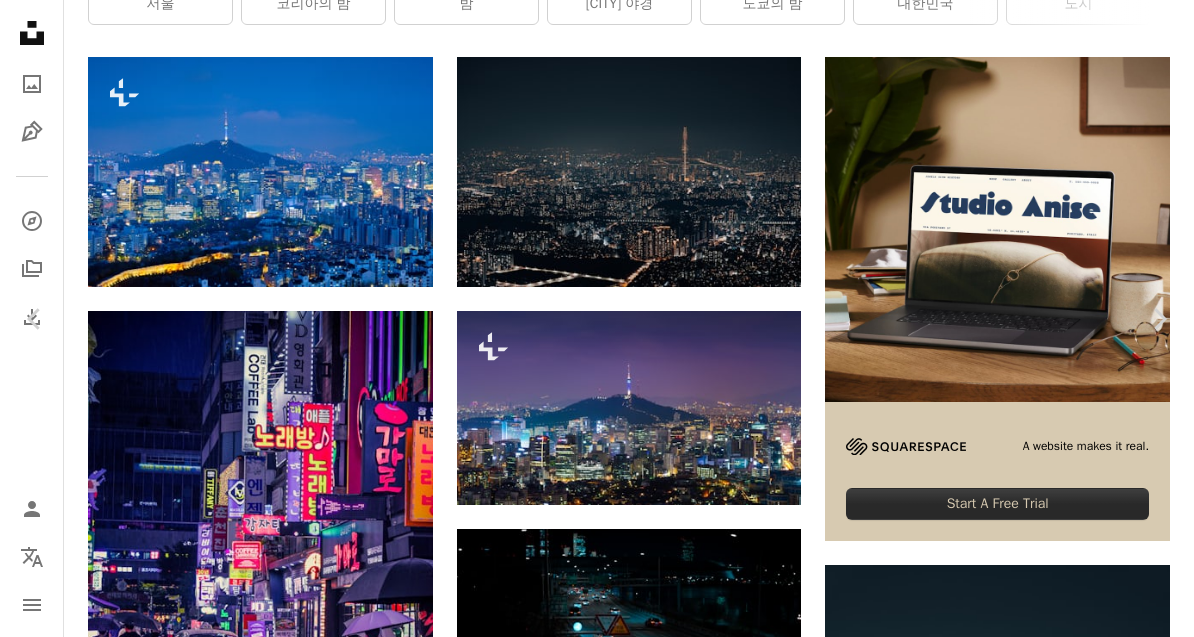click on "A lock   다운로드" at bounding box center [1050, 5506] 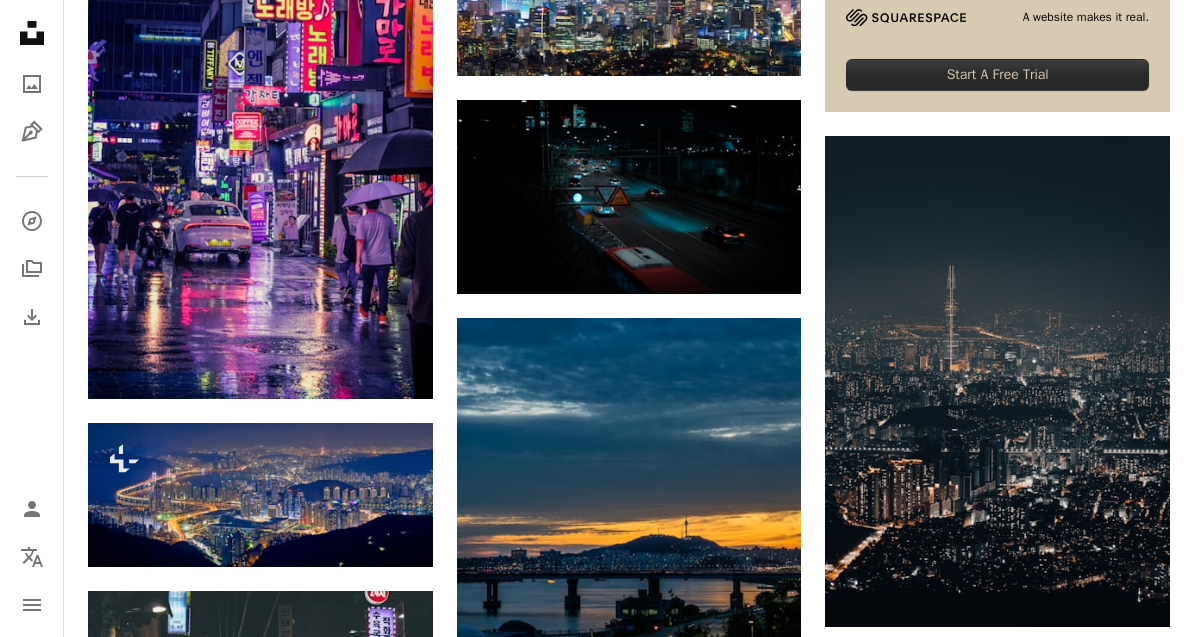 scroll, scrollTop: 649, scrollLeft: 0, axis: vertical 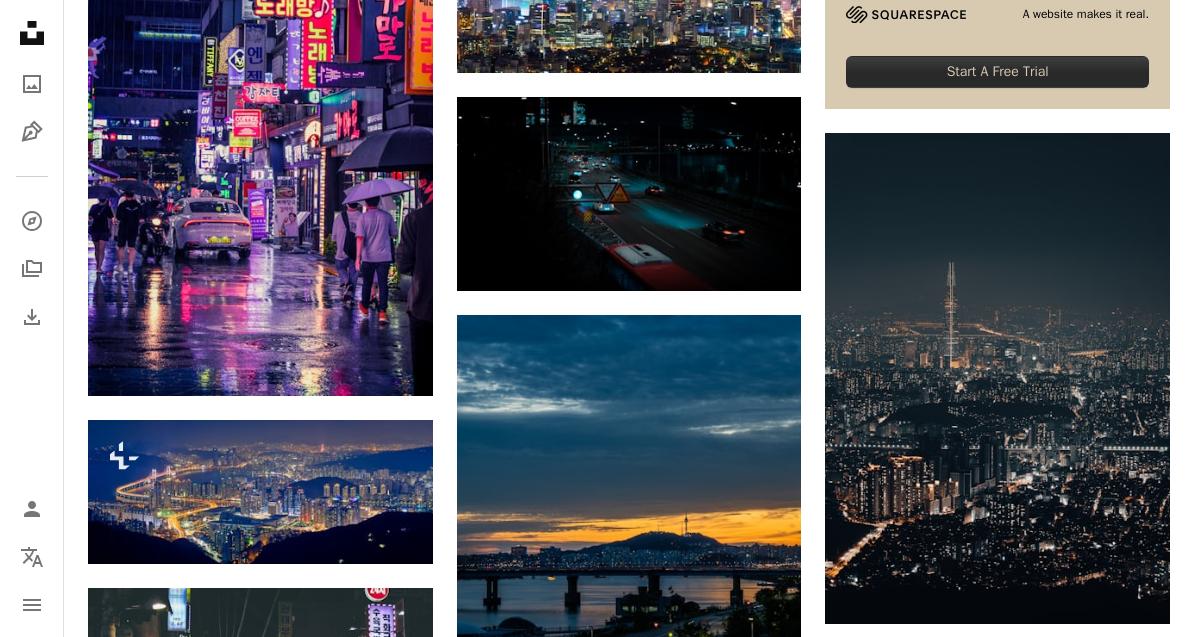click at bounding box center [629, 194] 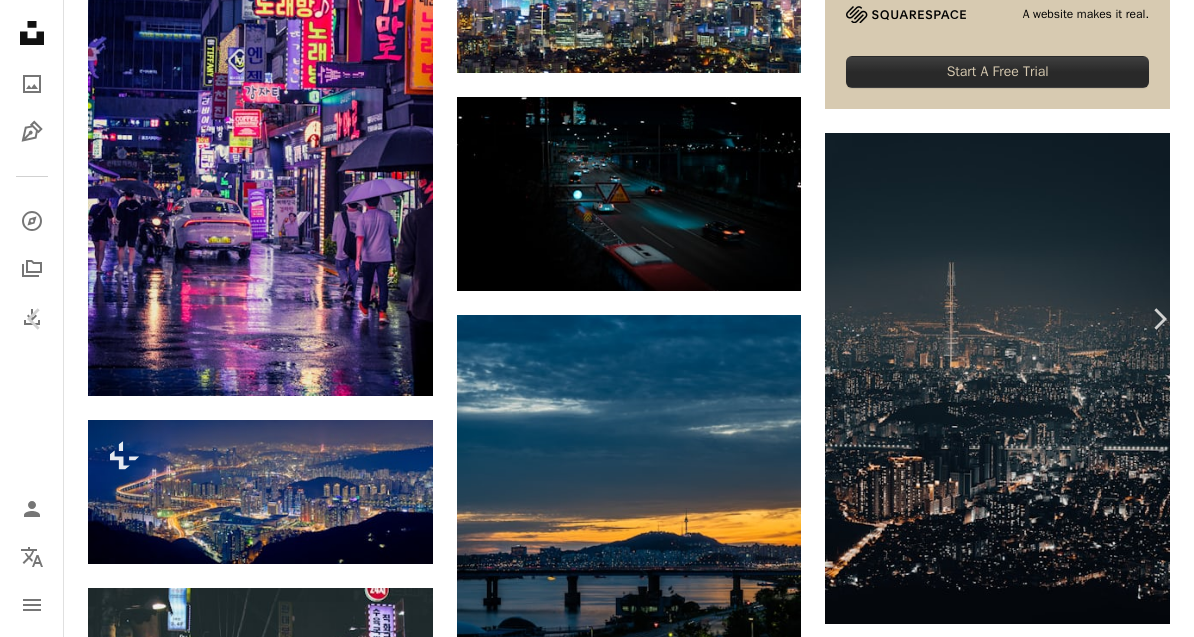 click on "무료 다운로드" at bounding box center (1009, 5074) 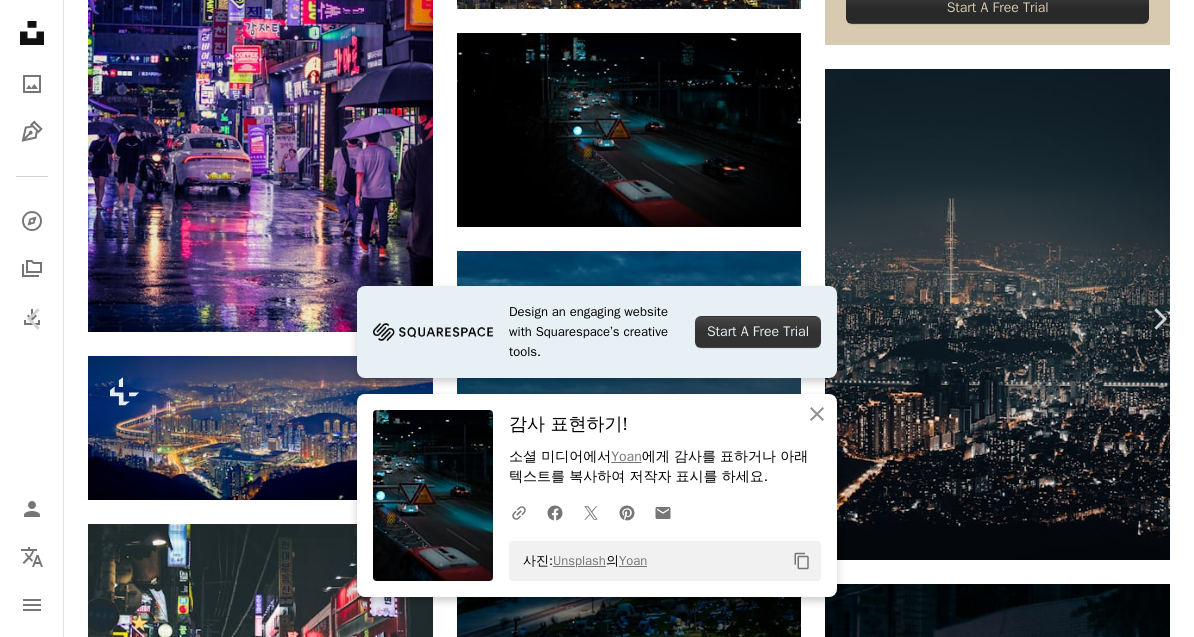 click on "An X shape Chevron left Chevron right Design an engaging website with Squarespace’s creative tools. Start A Free Trial An X shape 닫기 감사 표현하기! 소셜 미디어에서  [USERNAME] 에게 감사를 표하거나 아래 텍스트를 복사하여 저작자 표시를 하세요. A URL sharing icon (chains) Facebook icon X (formerly Twitter) icon Pinterest icon An envelope 사진:  Unsplash 의 [USERNAME]
Copy content [USERNAME] [USERNAME] A heart A plus sign 이미지 편집   Plus sign for Unsplash+ 무료 다운로드 Chevron down Zoom in 조회수 31,517 다운로드 301 A forward-right arrow 공유 Info icon 정보 More Actions A map marker [LOCATION], [CITY], [COUNTRY] Calendar outlined [DATE] 에 게시됨 Camera SONY, ILCE-7M2 Safety Unsplash 라이선스 하에서 무료로 사용 가능 자동차 밤 호수 도시의 조명 배 브리지 [CITY] 대한민국 나이트 시티 조명 [CITY] 나이트 [CITY] 밤의 사랑  |   ↗" at bounding box center (597, 5281) 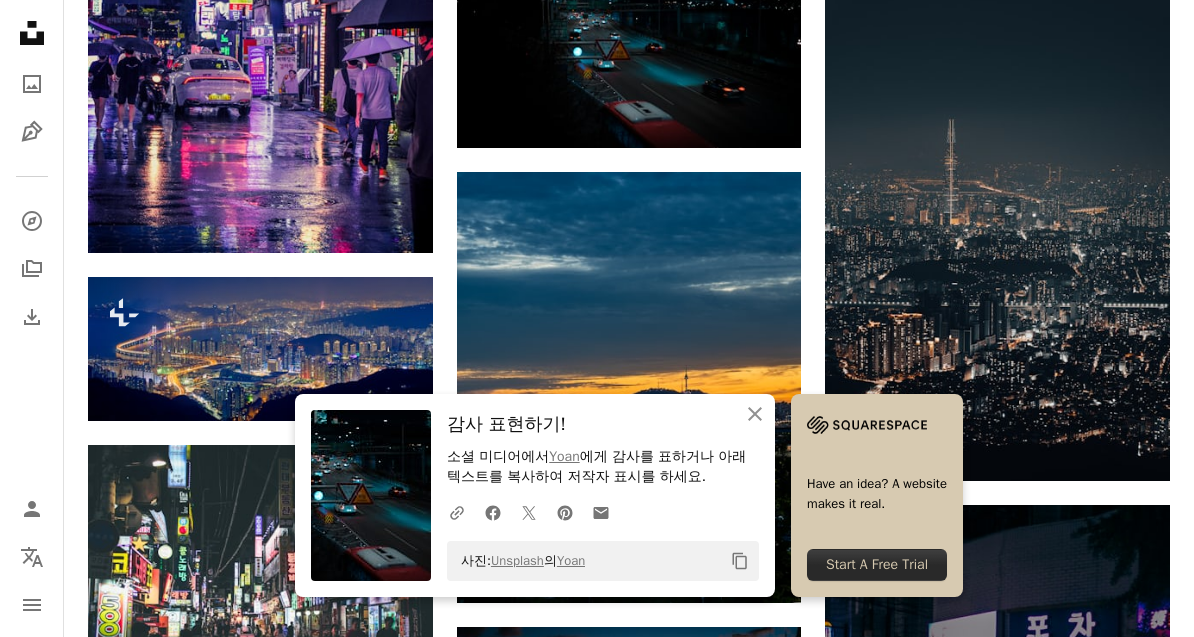 scroll, scrollTop: 800, scrollLeft: 0, axis: vertical 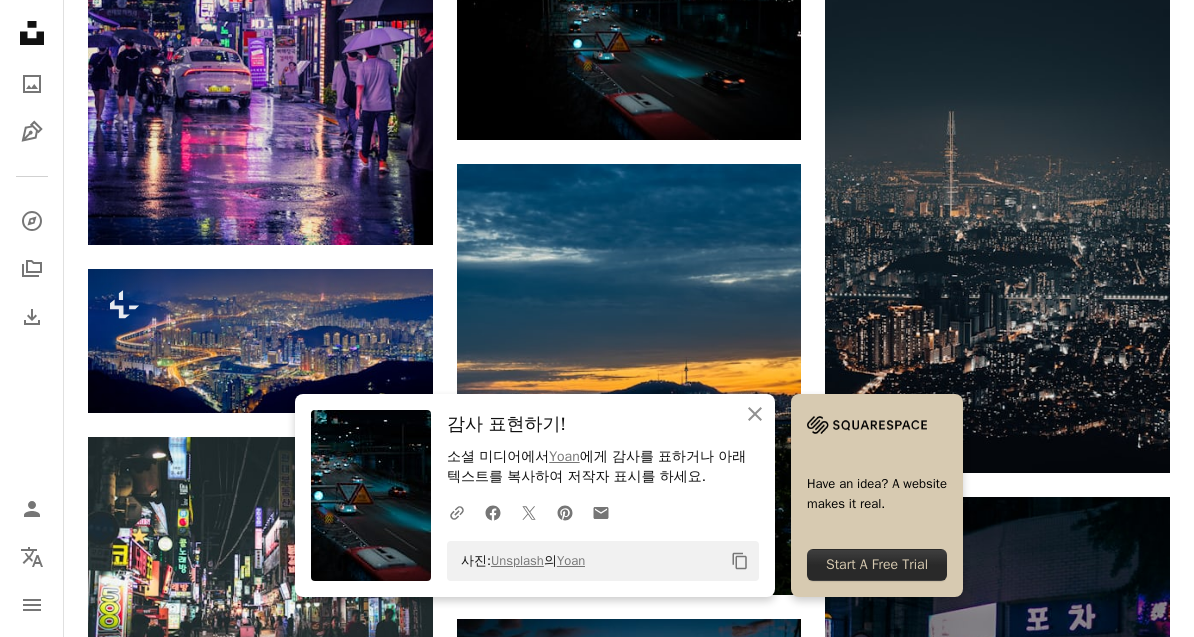click on "An X shape" 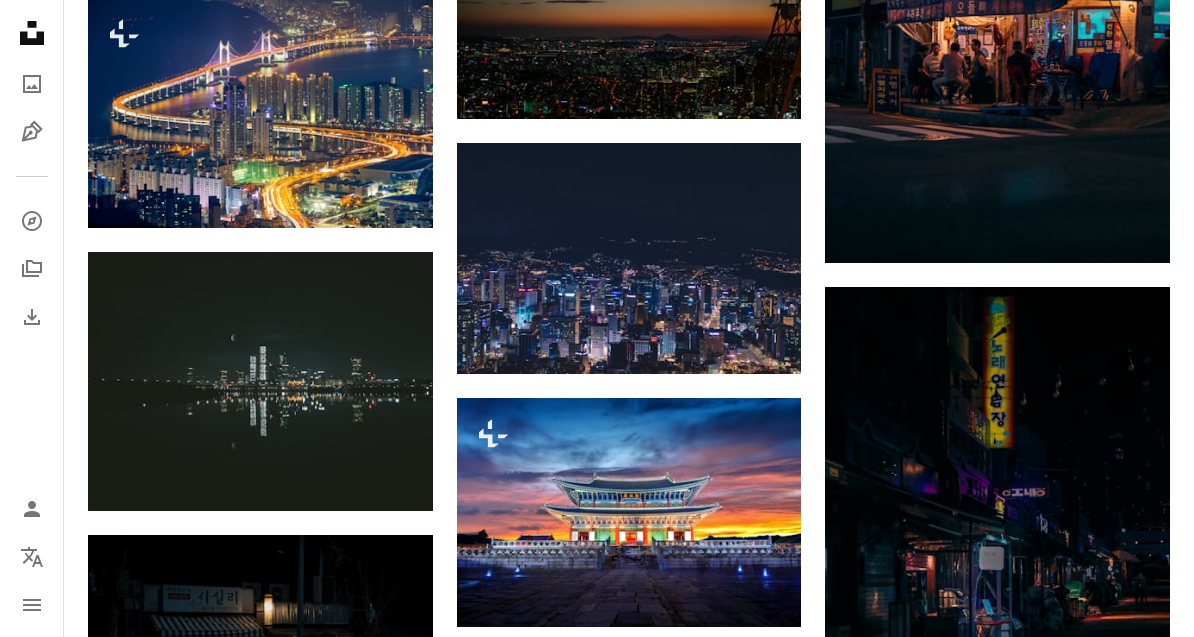 scroll, scrollTop: 1493, scrollLeft: 0, axis: vertical 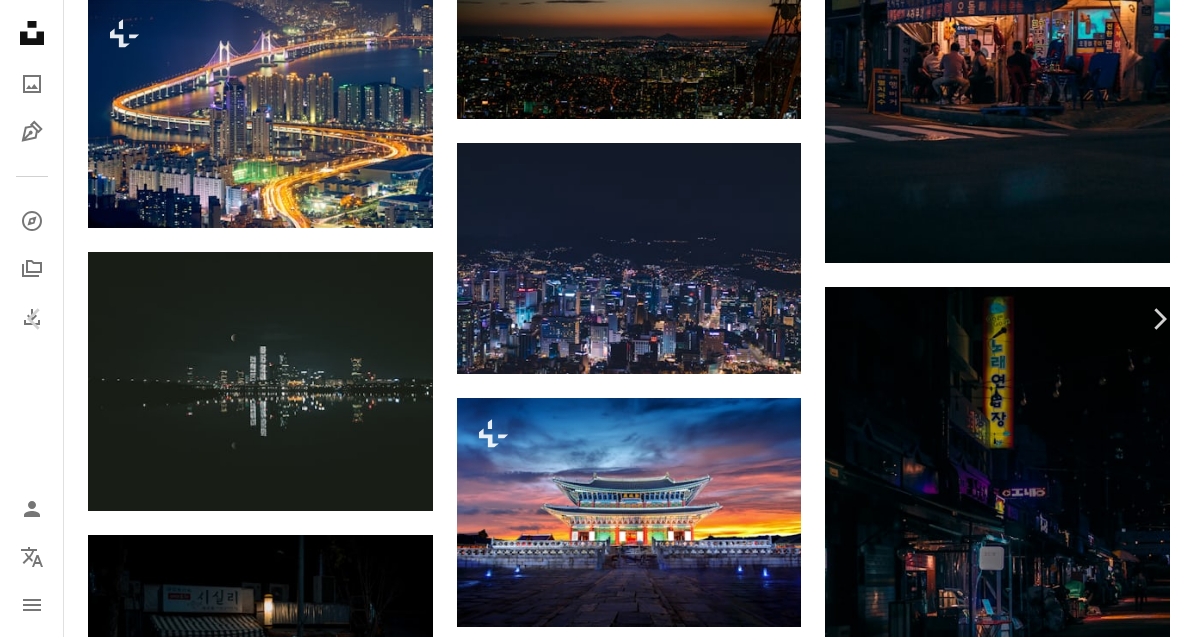 click on "An X shape Chevron left Chevron right [FIRST] [LAST] felifox A heart A plus sign 이미지 편집   Plus sign for Unsplash+ 무료 다운로드 Chevron down Zoom in 조회수 469,177 다운로드 3,435 A forward-right arrow 공유 Info icon 정보 More Actions A map marker [CITY], [COUNTRY] Calendar outlined [DATE] 에 게시됨 Camera OnePlus, 6T Safety Unsplash 라이선스 하에서 무료로 사용 가능 달 밤 강 [CITY] 대한민국 반사 마천루 보기 조명 남쪽 한 건물 도시 건축학 회색 도시의 조명 사무실 건물 바깥 시 무료 사진 iStock에서 프리미엄 관련 이미지 찾아보기  |  코드 UNSPLASH20로 20% 할인 혜택 받기 iStock에서 더 많은 자료 보기  ↗ 관련 이미지 A heart A plus sign [FIRST] [LAST] 고용 가능 A checkmark inside of a circle Arrow pointing down A heart A plus sign [FIRST] [LAST] Arrow pointing down A heart A plus sign [FIRST] [LAST] 고용 가능 A checkmark inside of a circle Arrow pointing down A heart A plus sign" at bounding box center (597, 4501) 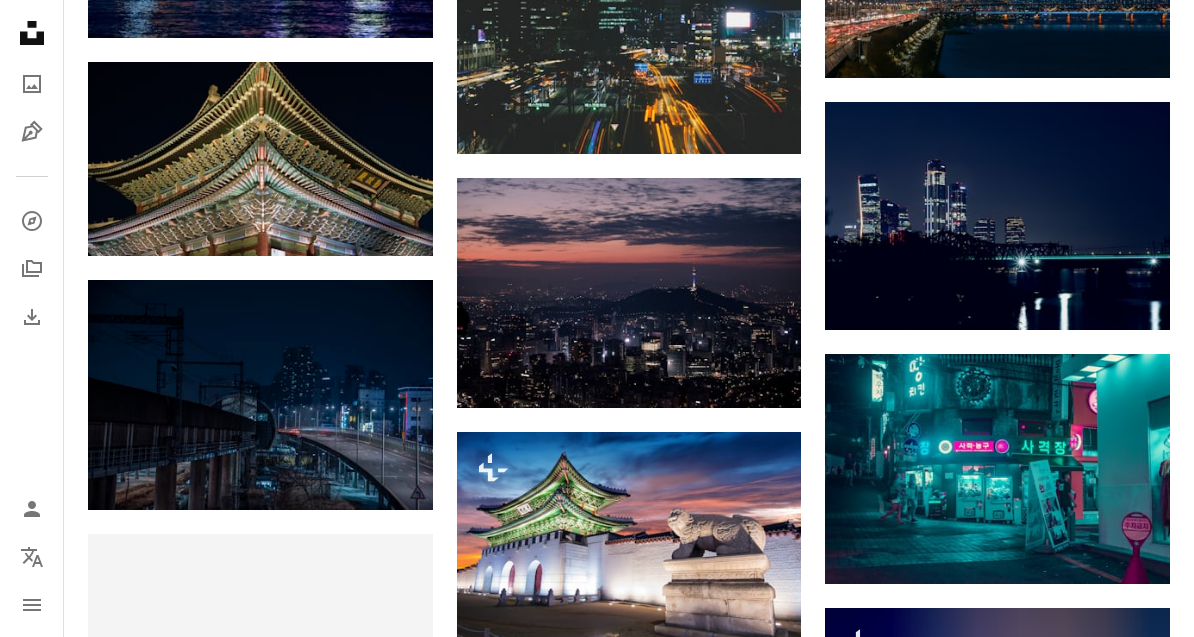 scroll, scrollTop: 2439, scrollLeft: 0, axis: vertical 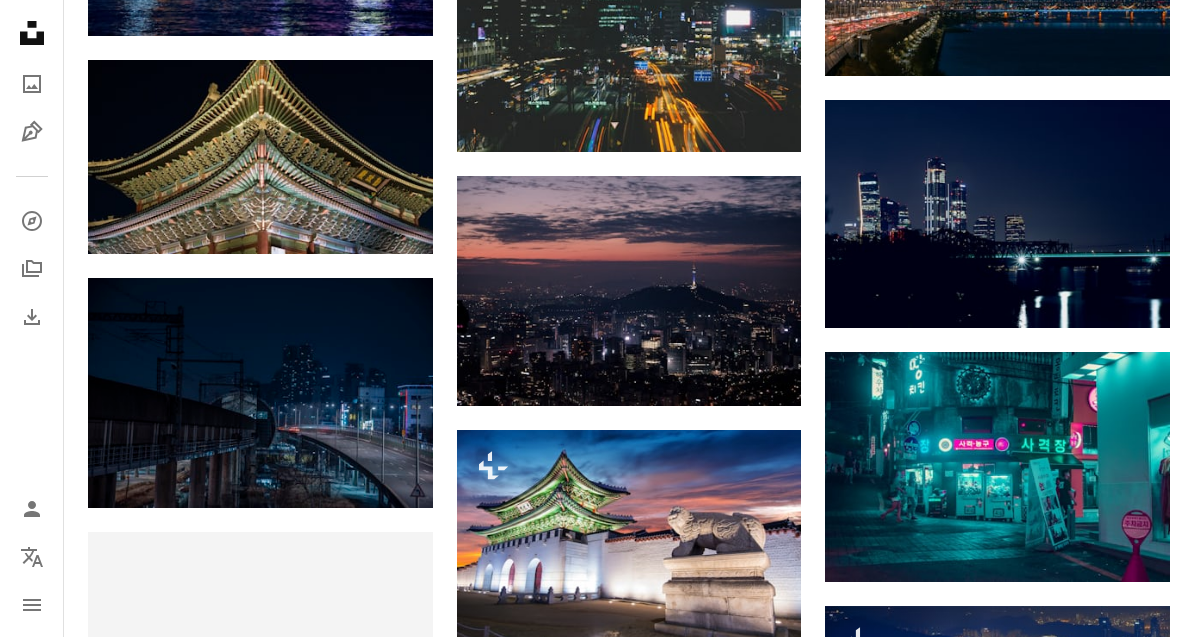 click at bounding box center [260, 393] 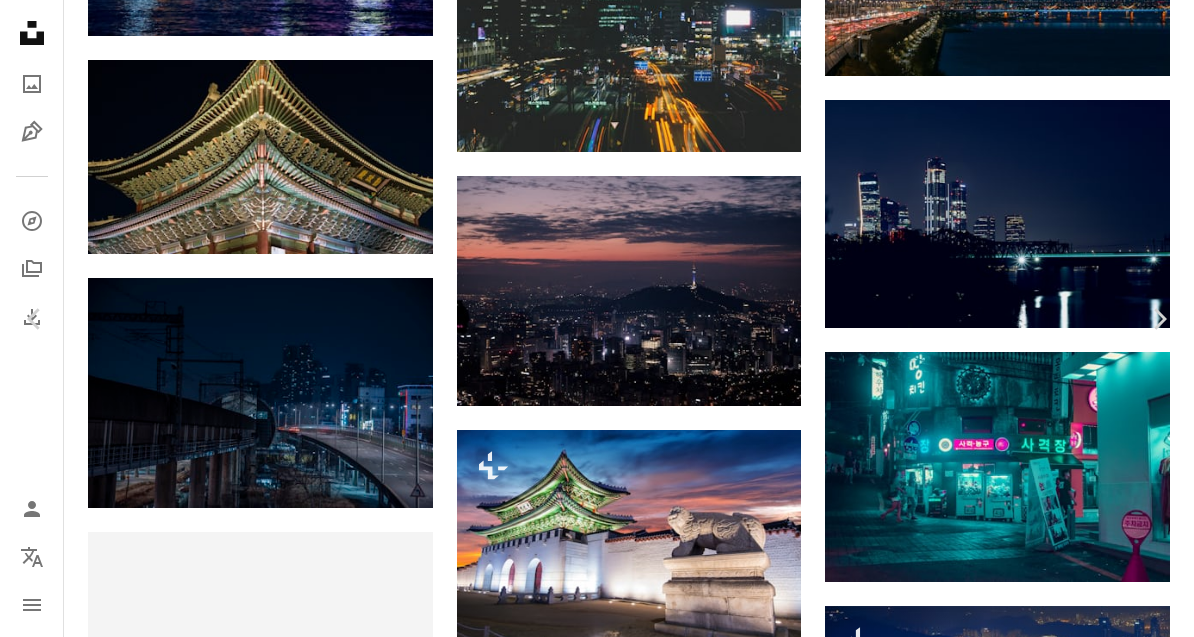 click on "무료 다운로드" at bounding box center [1009, 3284] 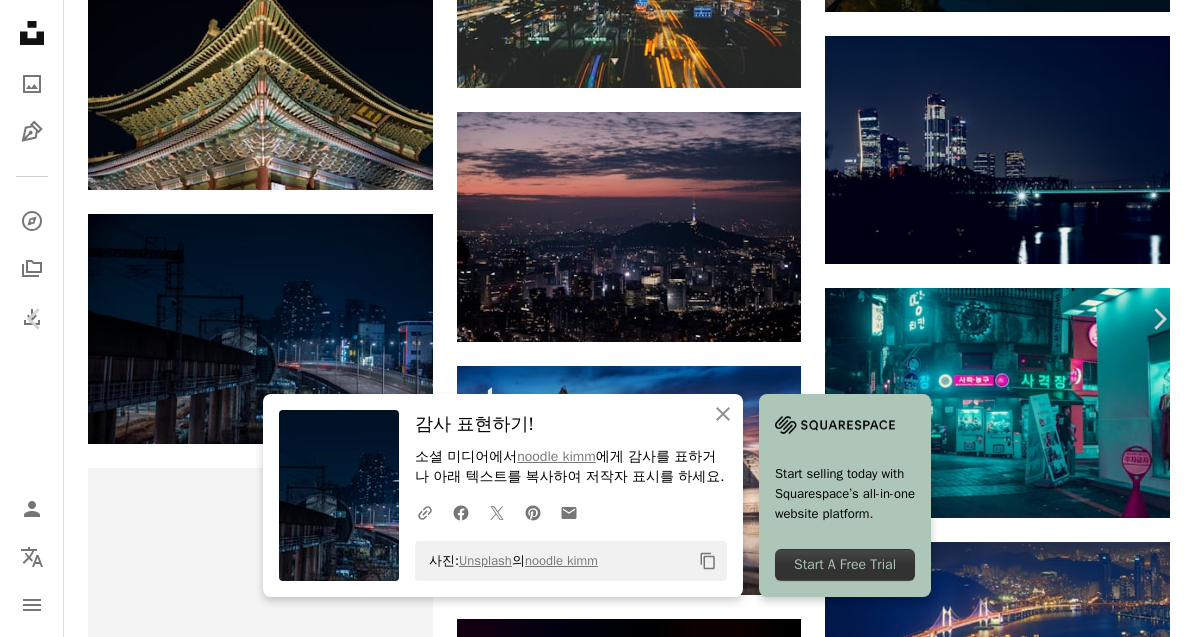 click on "An X shape Chevron left Chevron right An X shape 닫기 감사 표현하기! 소셜 미디어에서  [USERNAME] 에게 감사를 표하거나 아래 텍스트를 복사하여 저작자 표시를 하세요. A URL sharing icon (chains) Facebook icon X (formerly Twitter) icon Pinterest icon An envelope 사진:  Unsplash 의 [USERNAME]
Copy content [USERNAME] [USERNAME] A heart A plus sign 이미지 편집   Plus sign for Unsplash+ 무료 다운로드 Chevron down Zoom in 조회수 307,027 다운로드 3,461 소개 매체 사진 A forward-right arrow 공유 Info icon 정보 More Actions Calendar outlined [DATE] 에 게시됨 Safety Unsplash 라이선스 하에서 무료로 사용 가능 건축학 밤 거리 도시의 브리지 [CITY] 대한민국 거리 사진 야간 촬영 정거장 HDR 사진 및 이미지 건물 도시 길 회색 바깥 공로 시 교차점 고속도로 HD 배경화면  |   ↗ 용" at bounding box center [597, 3491] 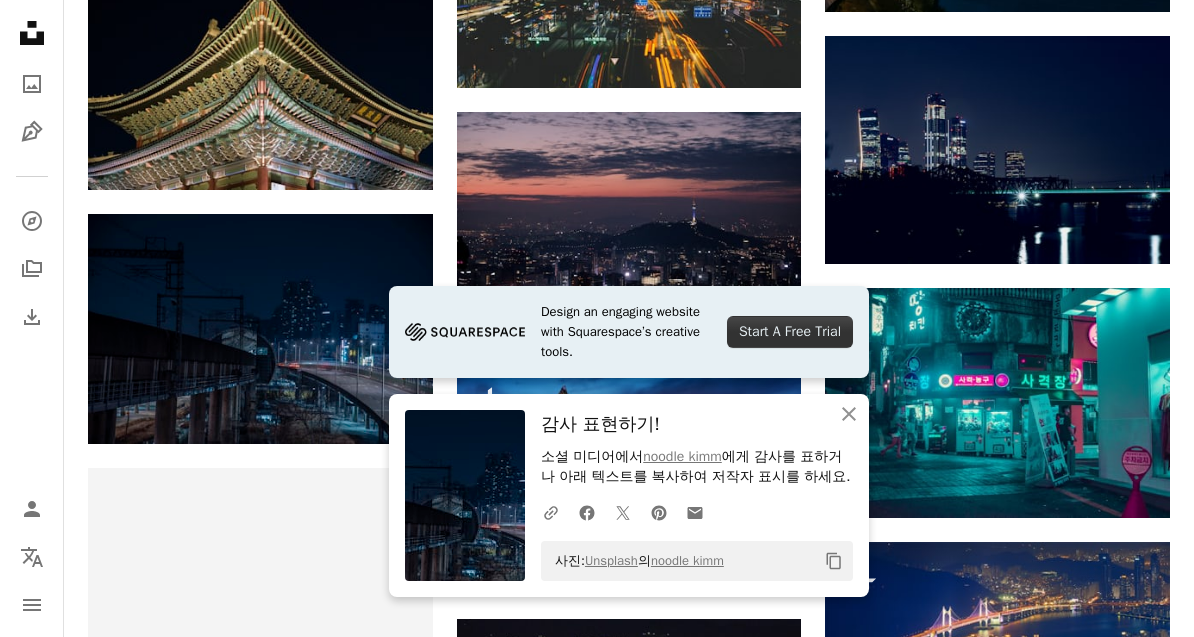 click at bounding box center [997, 149] 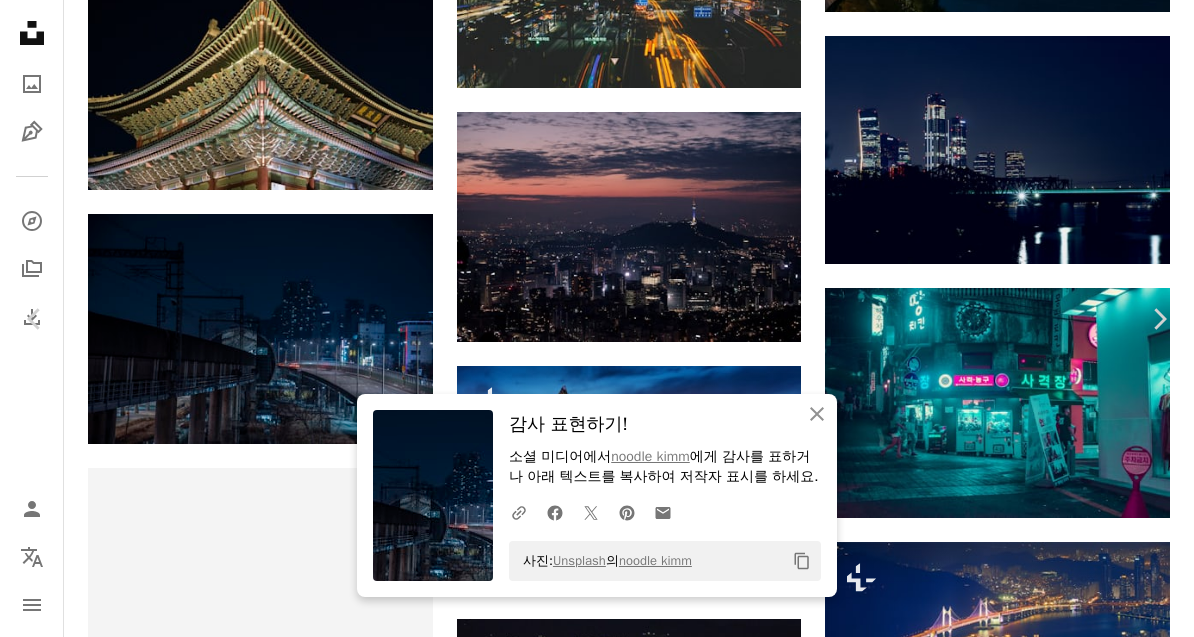 click 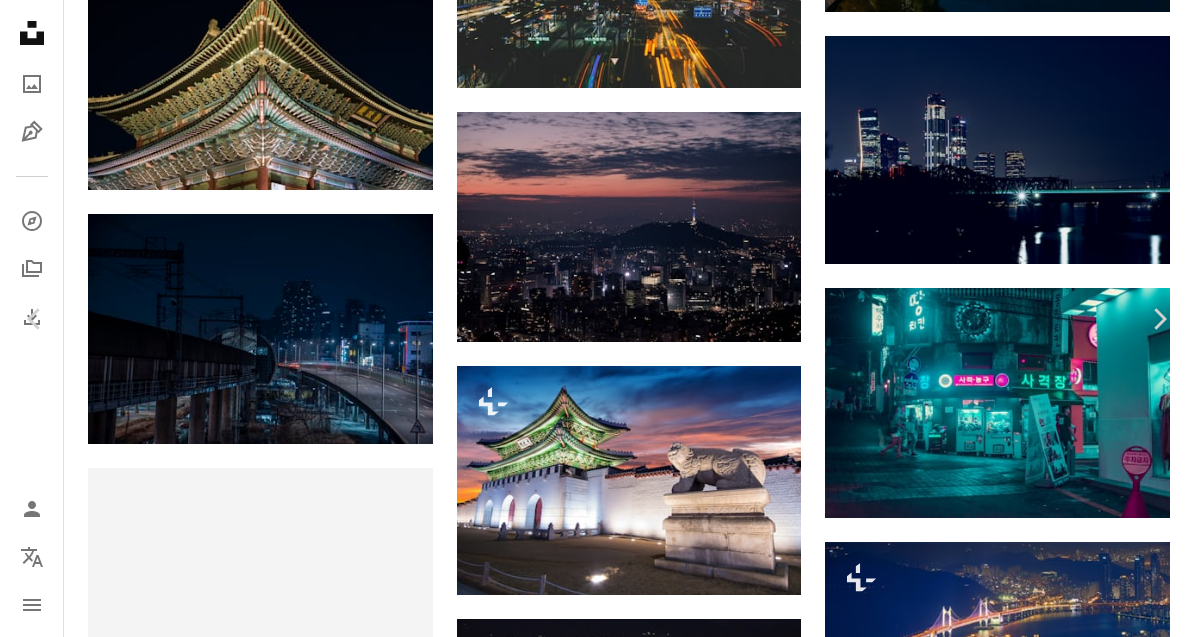 click on "An X shape Chevron left Chevron right [NAME] travelershigh A heart A plus sign 이미지 편집   Plus sign for Unsplash+ 무료 다운로드 Chevron down Zoom in 조회수 26,967 다운로드 352 A forward-right arrow 공유 Info icon 정보 More Actions Calendar outlined [DATE] 에 게시됨 Safety Unsplash 라이선스 하에서 무료로 사용 가능 [CITY] [COUNTRY] 도시 도시 [CITY] [CITY] 도시의 밤 건물 도시 파랑 건축학 밤 회색 도시의 조명 바깥 시 마천루 주택 시내 고층 관련 무료 이미지 iStock에서 프리미엄 관련 이미지 찾아보기  |  코드 UNSPLASH20로 20% 할인 혜택 받기 iStock에서 더 많은 자료 보기  ↗ 관련 이미지 A heart A plus sign [NAME] 고용 가능 A checkmark inside of a circle Arrow pointing down Plus sign for Unsplash+ A heart A plus sign [NAME] Unsplash+ 용 A lock   다운로드 A heart A plus sign [NAME] Arrow pointing down A heart A plus sign [NAME] A heart" at bounding box center (597, 3491) 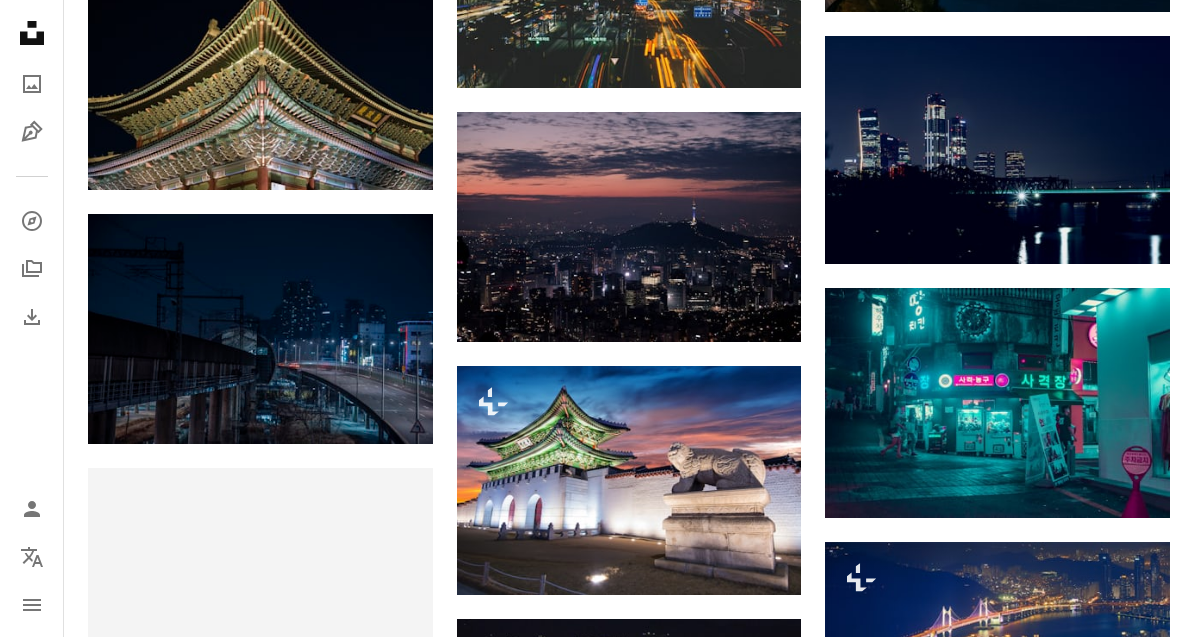 click at bounding box center [997, 149] 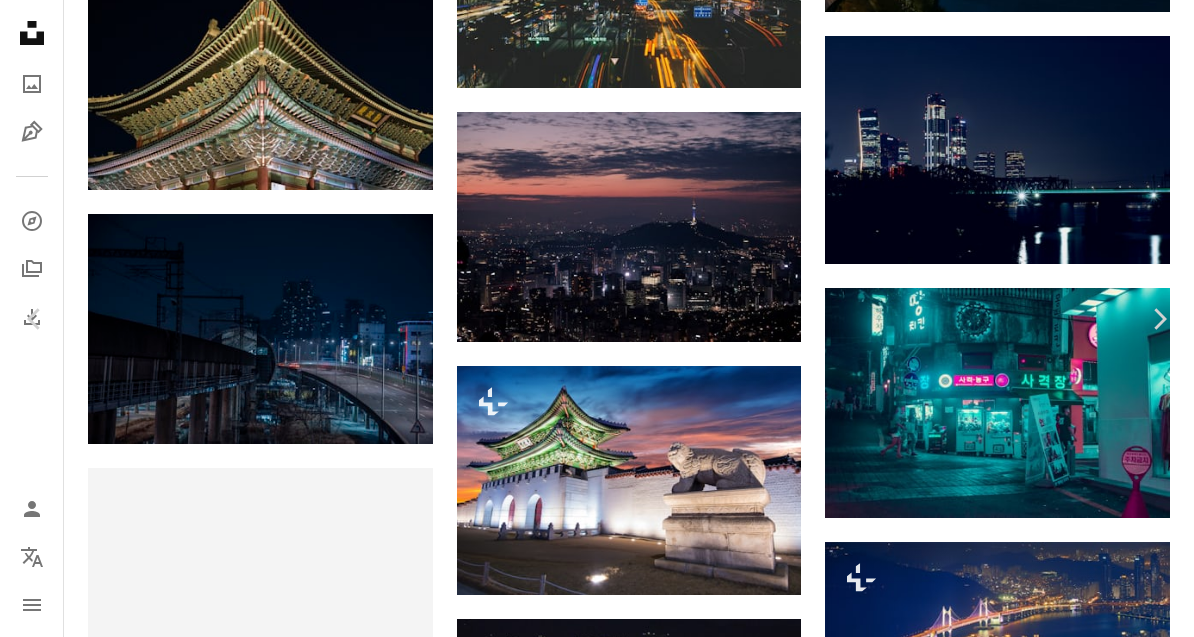 click on "무료 다운로드" at bounding box center (1009, 3220) 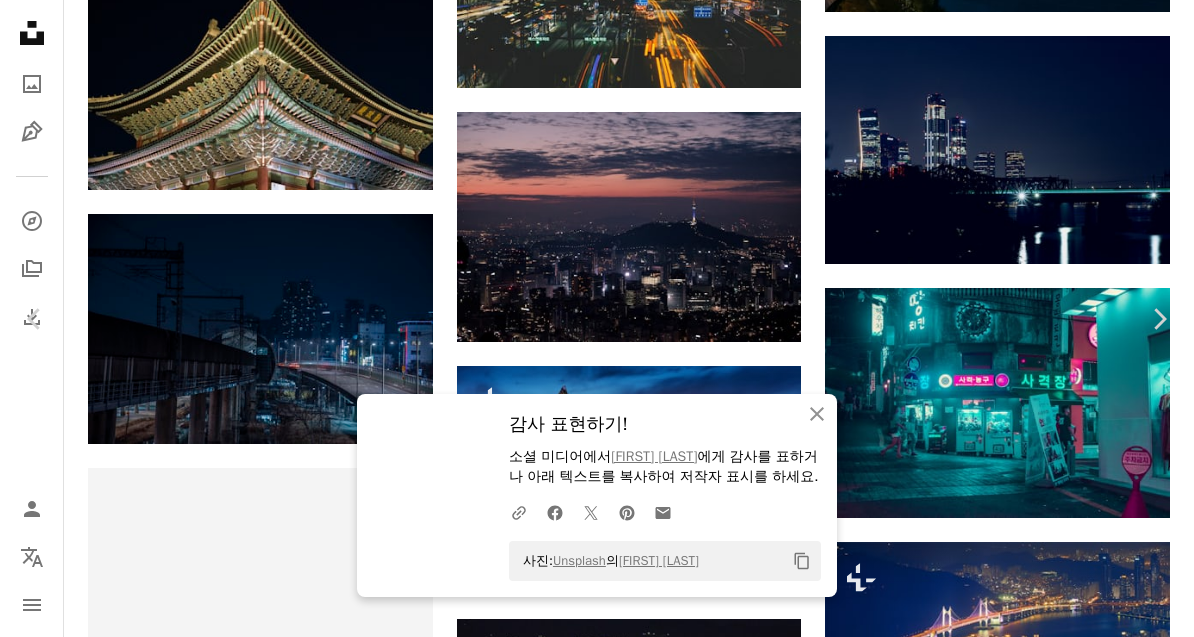 click on "An X shape Chevron left Chevron right An X shape 닫기 감사 표현하기! 소셜 미디어에서 [NAME] 에게 감사를 표하거나 아래 텍스트를 복사하여 저작자 표시를 하세요. A URL sharing icon (chains) Facebook icon X (formerly Twitter) icon Pinterest icon An envelope 사진: Unsplash 의 [NAME]
Copy content [NAME] travelershigh A heart A plus sign 이미지 편집   Plus sign for Unsplash+ 무료 다운로드 Chevron down Zoom in 조회수 26,967 다운로드 352 A forward-right arrow 공유 Info icon 정보 More Actions Calendar outlined [DATE] 에 게시됨 Safety Unsplash 라이선스 하에서 무료로 사용 가능 [CITY] [COUNTRY] 도시 도시 [CITY] [CITY] 도시의 밤 건물 도시 파랑 건축학 밤 회색 도시의 조명 바깥 시 마천루 주택 시내 고층 관련 무료 이미지 iStock에서 프리미엄 관련 이미지 찾아보기  |  코드 UNSPLASH20로 20% 할인 혜택 받기  ↗ 관련 이미지" at bounding box center [597, 3491] 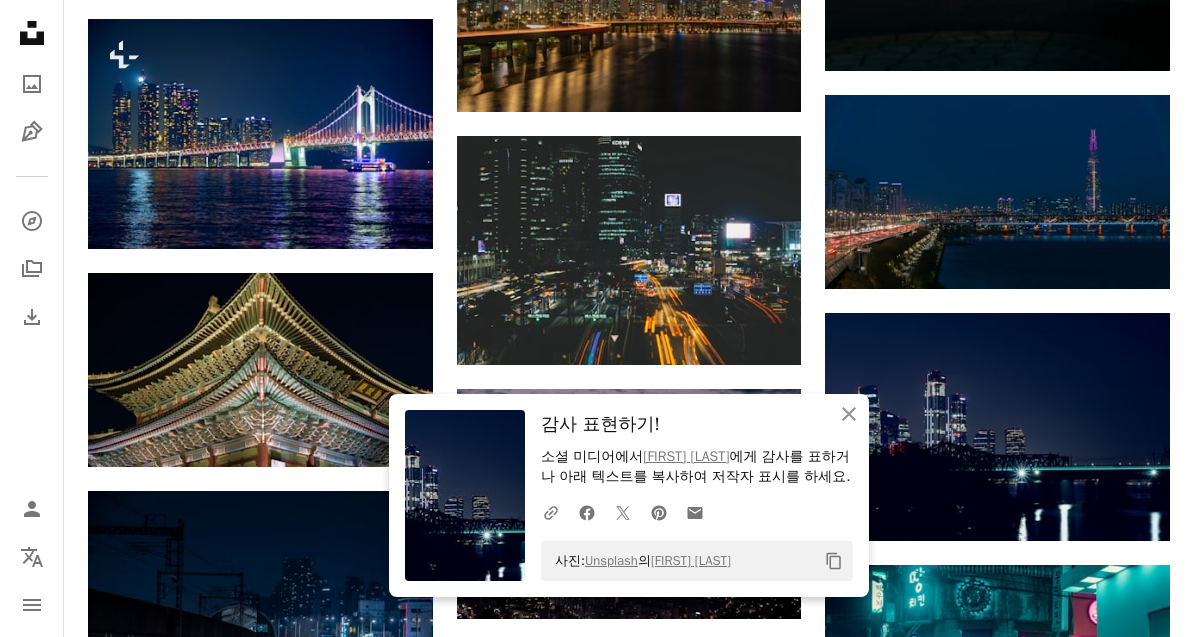 click 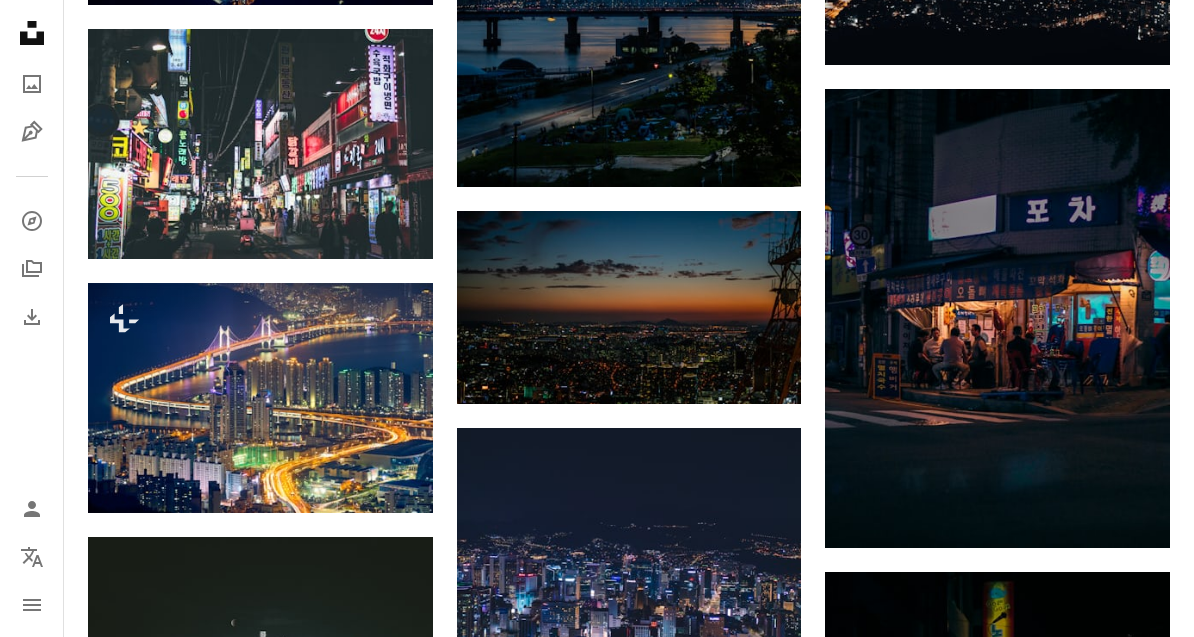 scroll, scrollTop: 1209, scrollLeft: 0, axis: vertical 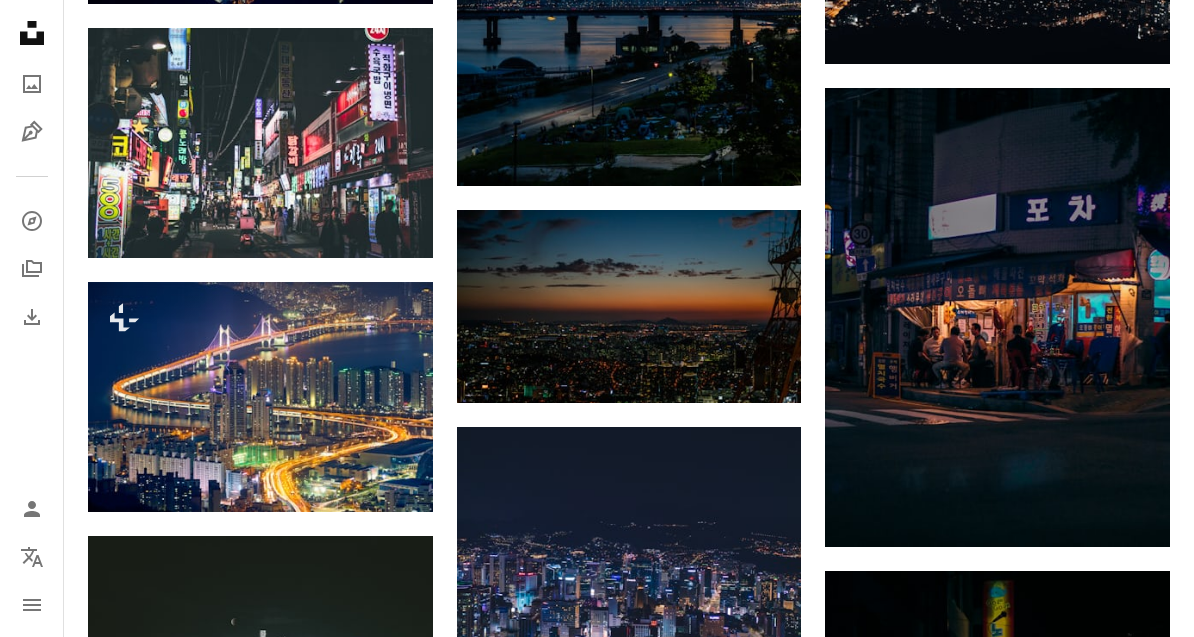 click at bounding box center (629, 307) 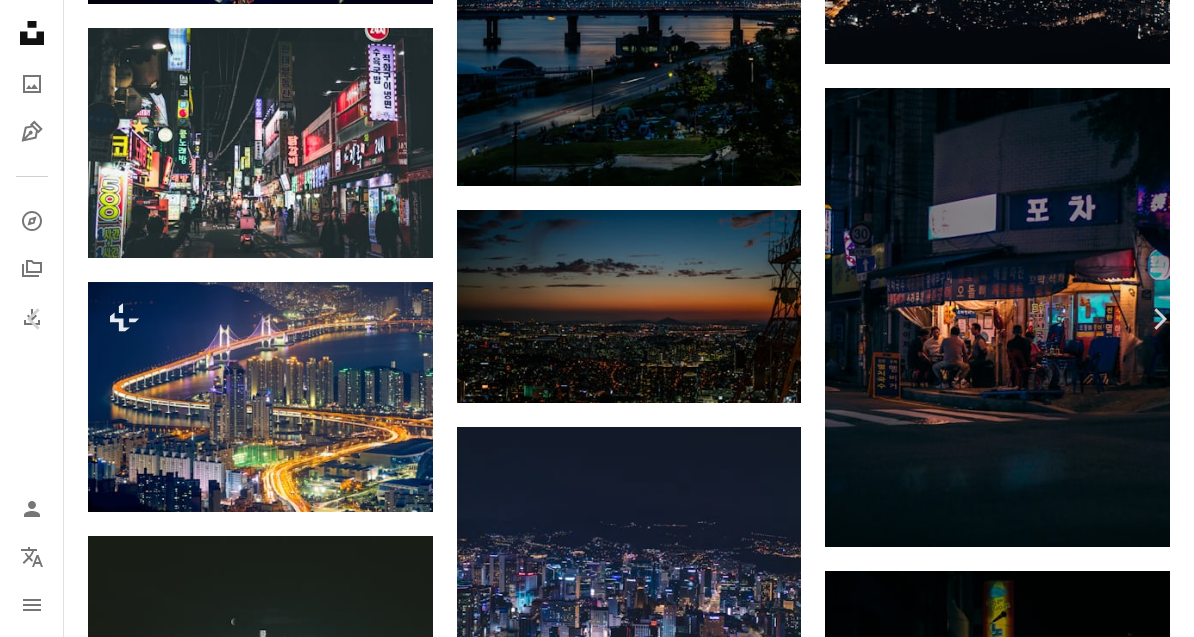 click on "An X shape Chevron left Chevron right [FIRST] [LAST] seoulinspired A heart A plus sign 이미지 편집   Plus sign for Unsplash+ 무료 다운로드 Chevron down Zoom in 조회수 934,826 다운로드 11,670 소개 매체 사진 A forward-right arrow 공유 Info icon 정보 More Actions A map marker [LOCATION], [CITY], [COUNTRY] Calendar outlined [DATE] 에 게시됨 Camera SONY, ILCE-7RM2 Safety Unsplash 라이선스 하에서 무료로 사용 가능 여행하다 도시 해질녘 밤 오렌지 [CITY] 대한민국 도시 아시아 라디오 타워 명동 남산타워 남산 건물 풍경 도시의 갈색 바깥 시 조감도 HD 배경화면 iStock에서 프리미엄 관련 이미지 찾아보기  |  코드 UNSPLASH20로 20% 할인 혜택 받기 iStock에서 더 많은 자료 보기  ↗ 관련 이미지 A heart A plus sign [FIRST] [LAST] 고용 가능 A checkmark inside of a circle Arrow pointing down A heart A plus sign [FIRST] [LAST] Arrow pointing down A heart A plus sign [FIRST] Arrow pointing down A heart P C" at bounding box center (597, 4785) 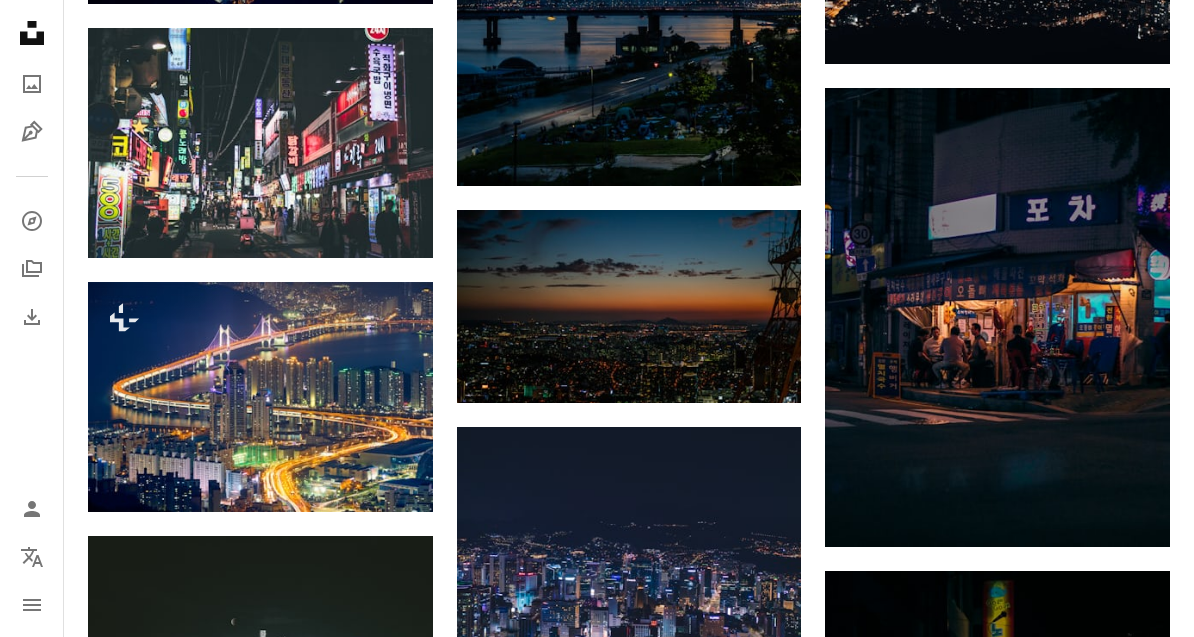 click at bounding box center (629, 542) 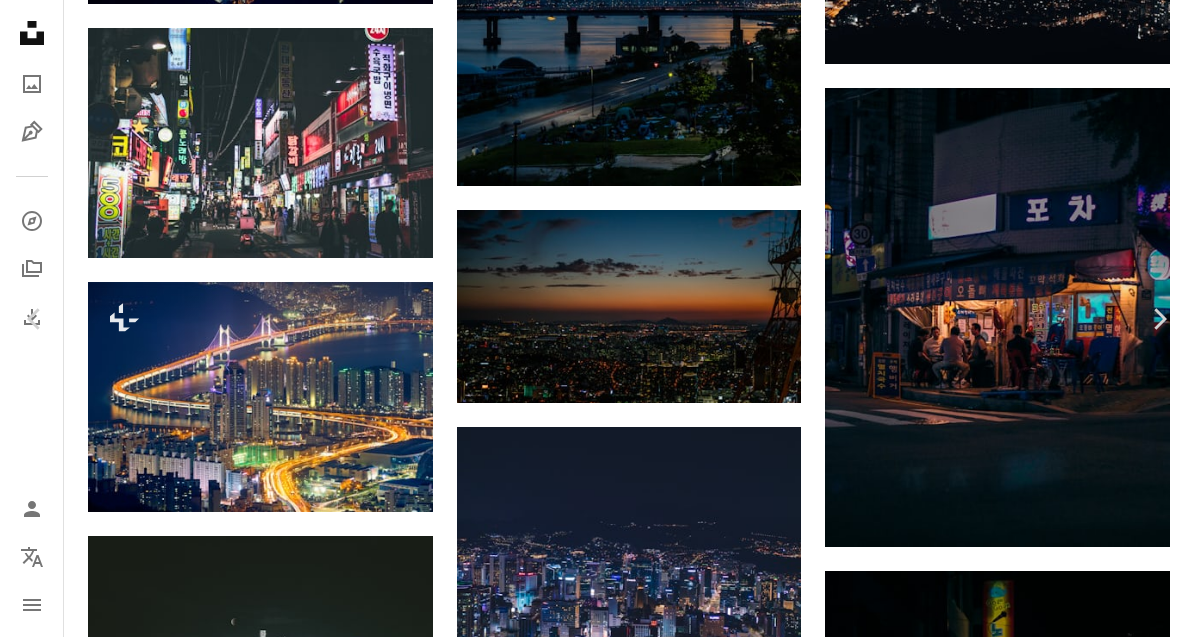 click on "무료 다운로드" at bounding box center (1009, 4514) 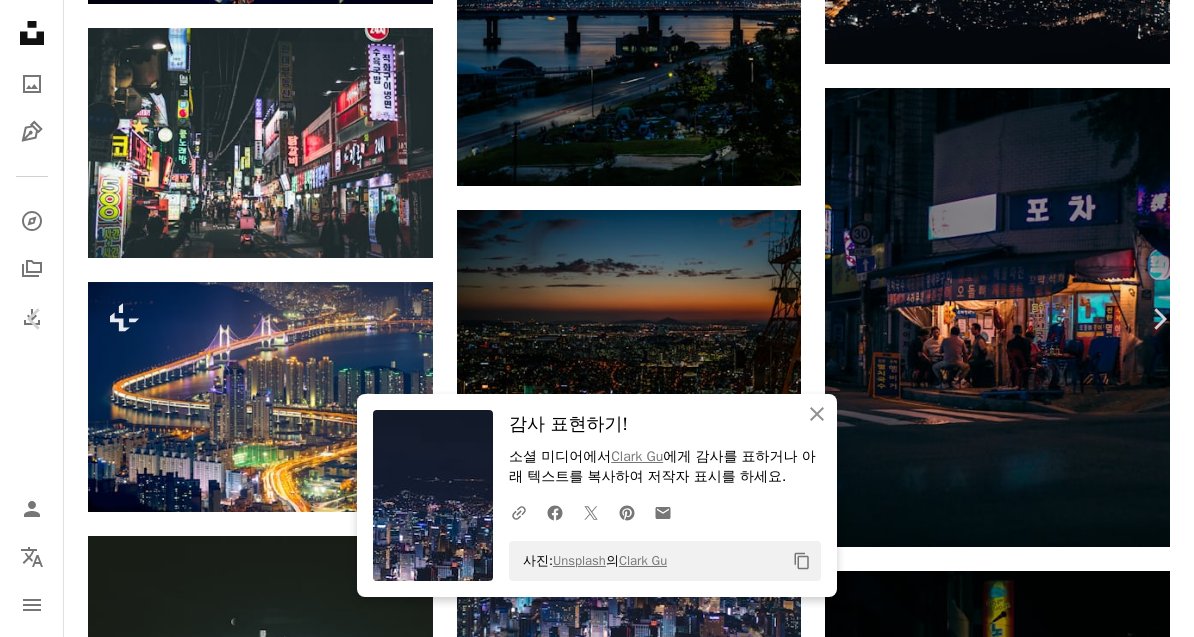 click on "An X shape Chevron left Chevron right An X shape 닫기 감사 표현하기! 소셜 미디어에서  [USERNAME] 에게 감사를 표하거나 아래 텍스트를 복사하여 저작자 표시를 하세요. A URL sharing icon (chains) Facebook icon X (formerly Twitter) icon Pinterest icon An envelope 사진:  Unsplash 의 [USERNAME]
Copy content [USERNAME] [USERNAME] A heart A plus sign 이미지 편집   Plus sign for Unsplash+ 무료 다운로드 Chevron down Zoom in 조회수 170,481 다운로드 2,601 A forward-right arrow 공유 Info icon 정보 More Actions A map marker [LOCATION], [CITY], [COUNTRY] Calendar outlined [DATE] 에 게시됨 Camera SONY, ILCE-7M2 Safety Unsplash 라이선스 하에서 무료로 사용 가능 도시 밤 [CITY] 대한민국 나이트 시티 메트로폴리탄 남산 건물 건축학 회색 도시의 조명 바깥 시 시내 고층 수도 남산서울타워 대한민국 관련 무료 이미지  |  iStock에서 더 많은 자료 보기 용" at bounding box center [597, 4785] 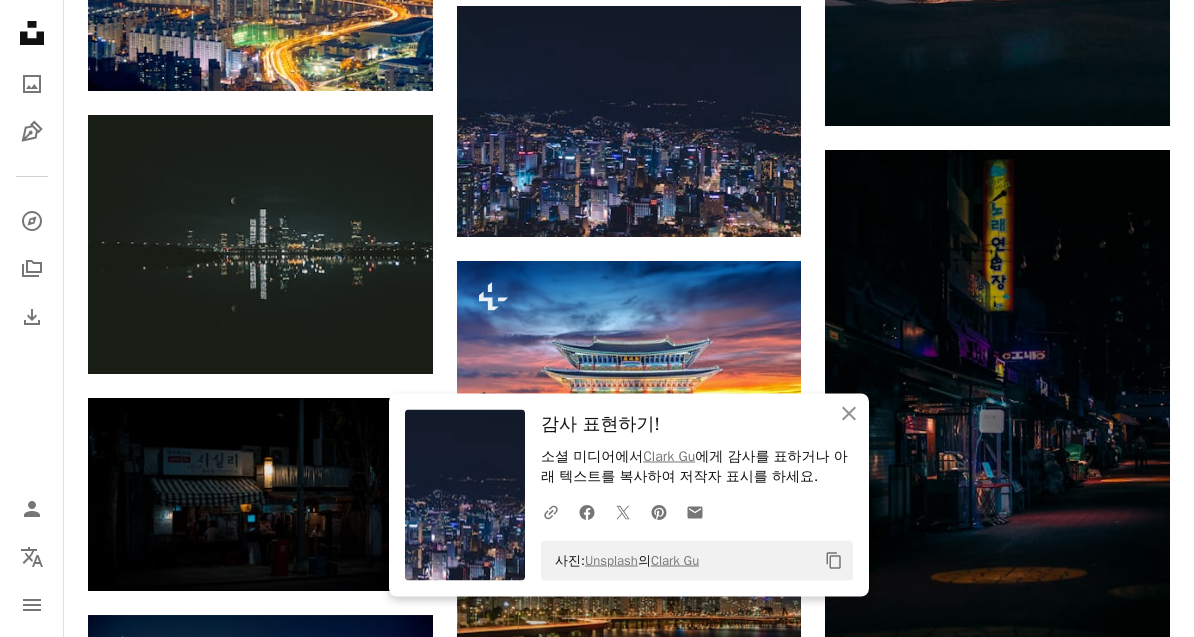 click on "An X shape" 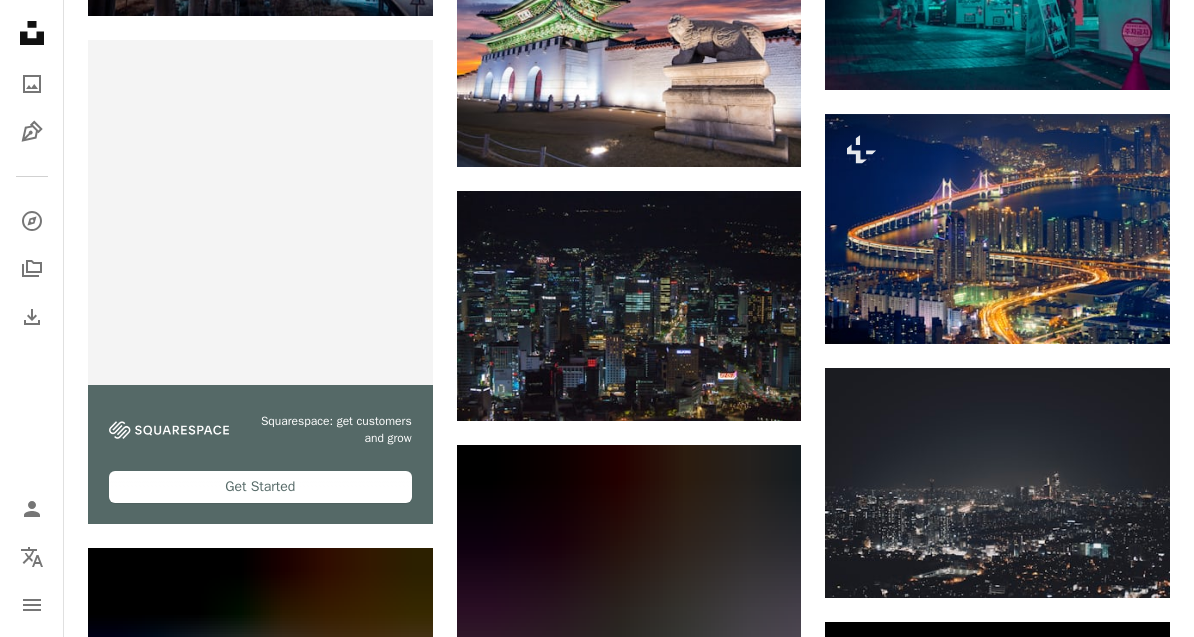 scroll, scrollTop: 2931, scrollLeft: 0, axis: vertical 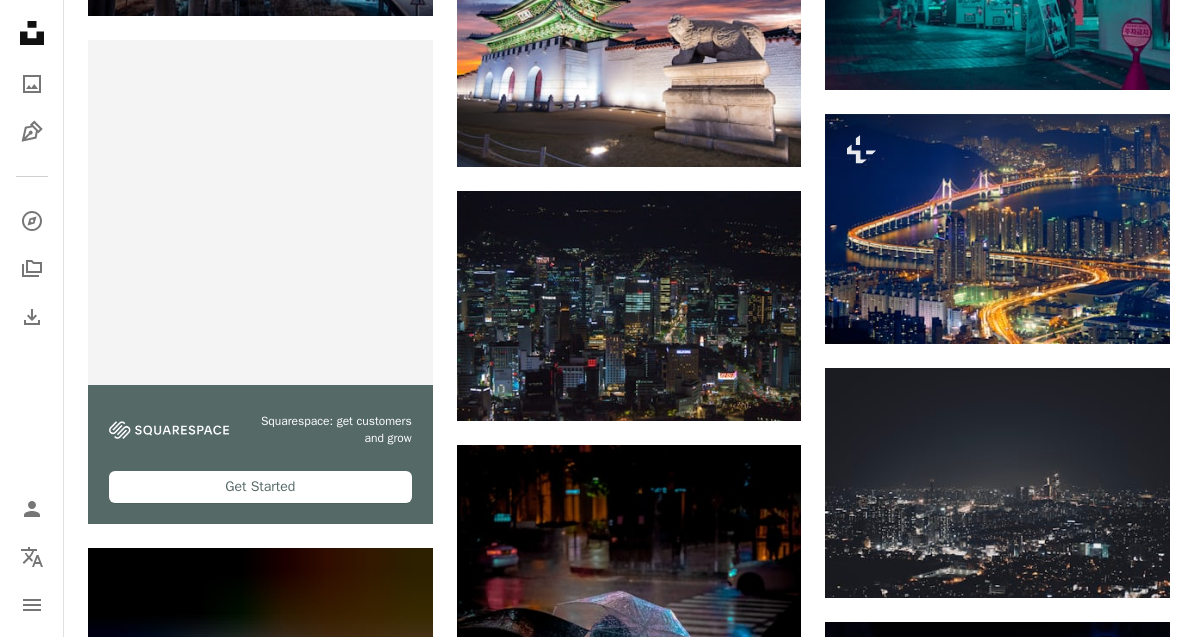 click at bounding box center (629, 306) 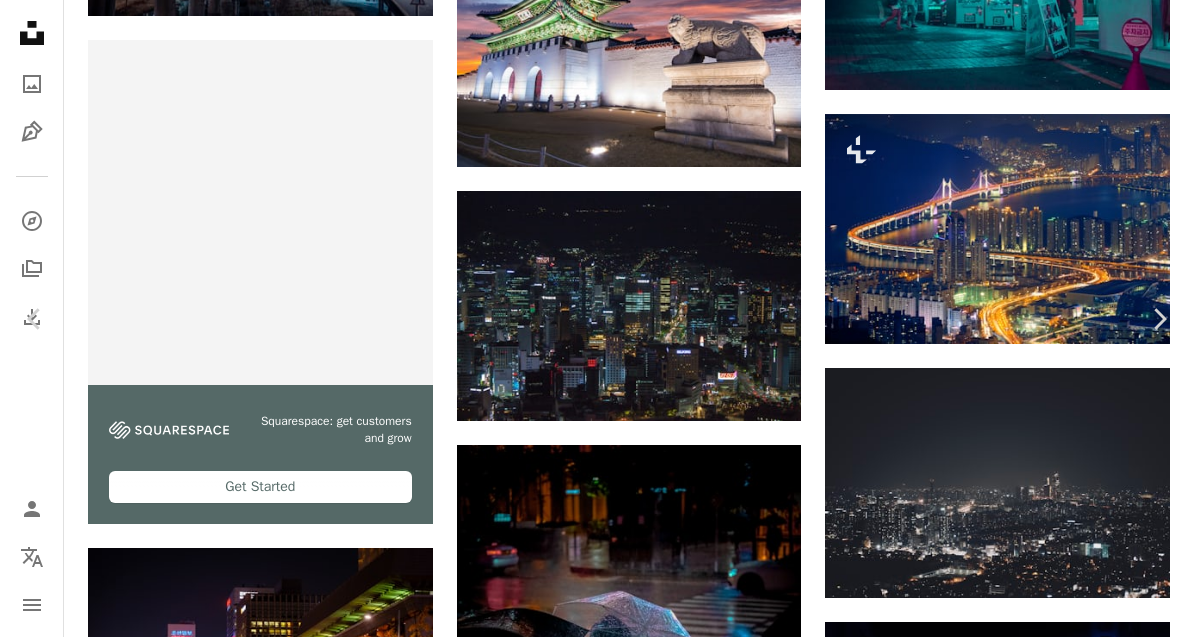 click on "무료 다운로드" at bounding box center [1009, 2793] 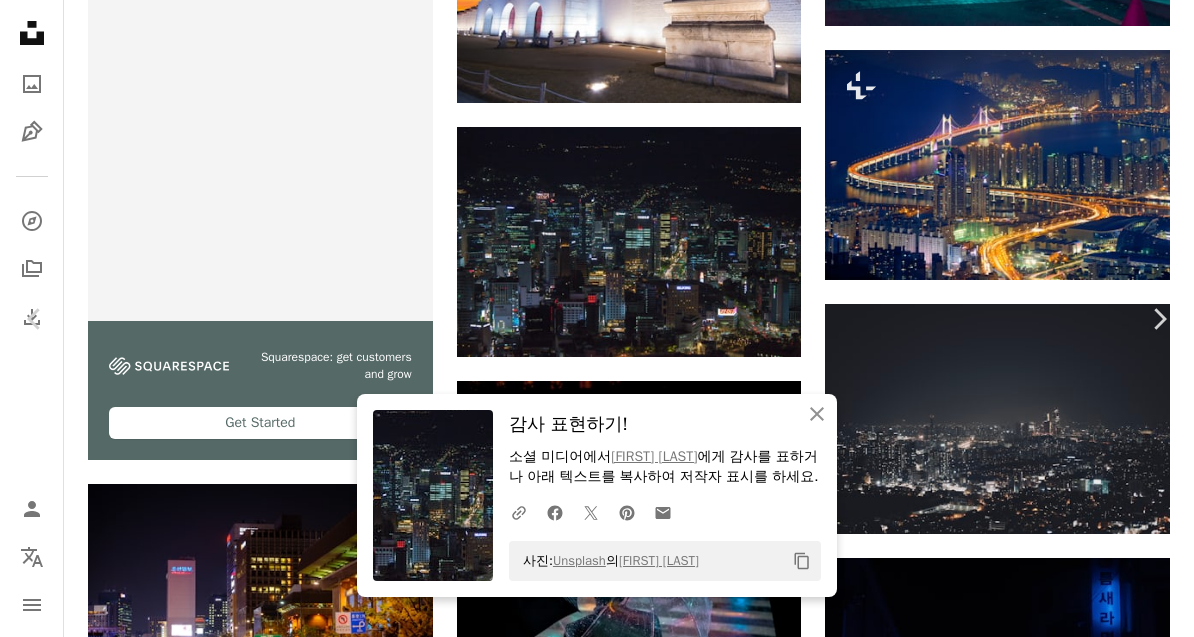click on "An X shape Chevron left Chevron right An X shape 닫기 감사 표현하기! 소셜 미디어에서 [NAME] 에게 감사를 표하거나 아래 텍스트를 복사하여 저작자 표시를 하세요. A URL sharing icon (chains) Facebook icon X (formerly Twitter) icon Pinterest icon An envelope 사진: Unsplash 의 [NAME]
Copy content [NAME] bsod A heart A plus sign 이미지 편집   Plus sign for Unsplash+ 무료 다운로드 Chevron down Zoom in 조회수 122,828 다운로드 1,615 A forward-right arrow 공유 Info icon 정보 More Actions A map marker Namsan, [NEIGHBORHOOD] [CITY] Calendar outlined [DATE] 에 게시됨 Camera Canon, EOS 500D Safety Unsplash 라이선스 하에서 무료로 사용 가능 [CITY] 밤의 도시 [DISTRICT] 건물 도시 건축학 밤 회색 풍경 도시의 조명 사무실 건물 바깥 시 파노라마의 시내 고층 수도 남산 Creative Commons 이미지 iStock에서 프리미엄 관련 이미지 찾아보기  |   ↗ 관련 이미지" at bounding box center (597, 3000) 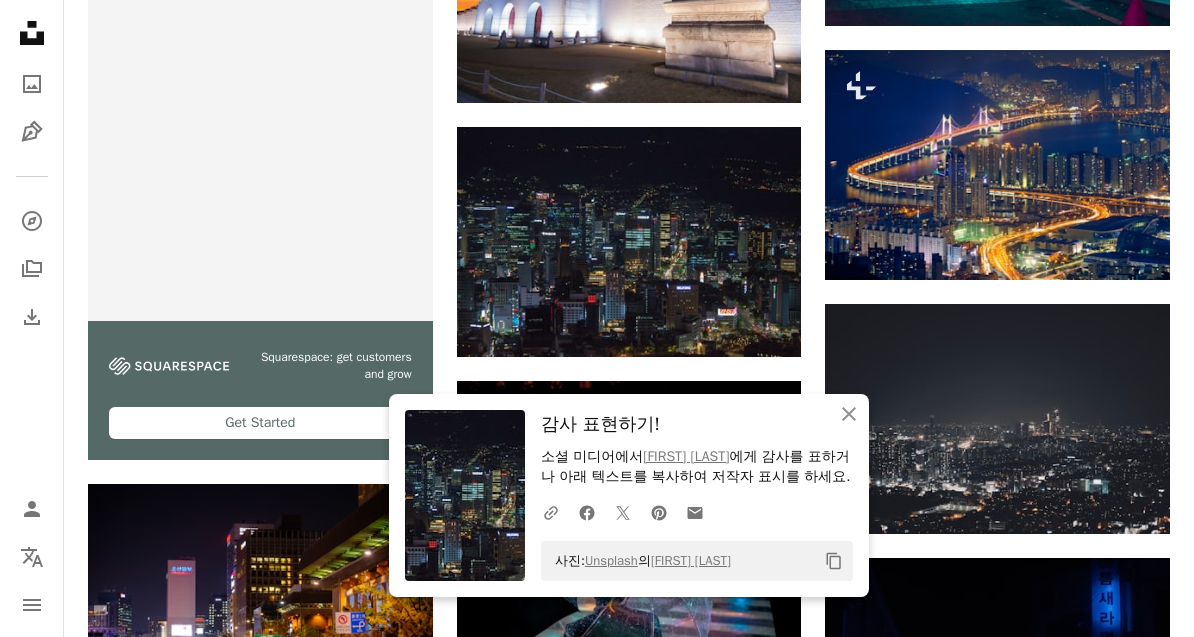 click 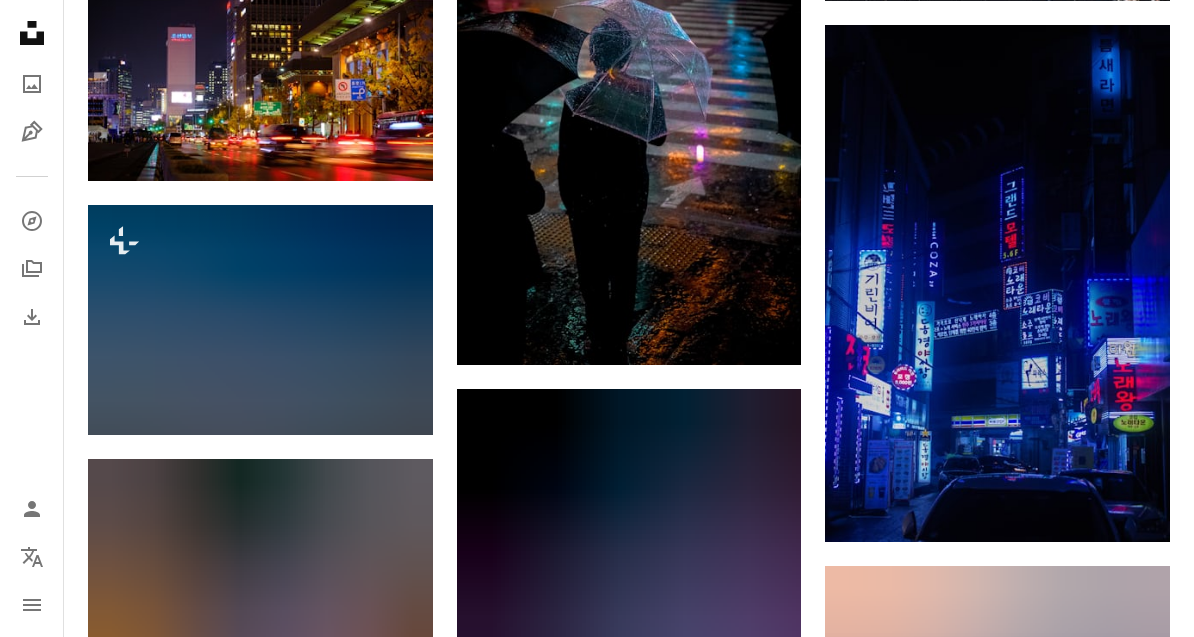 scroll, scrollTop: 3530, scrollLeft: 0, axis: vertical 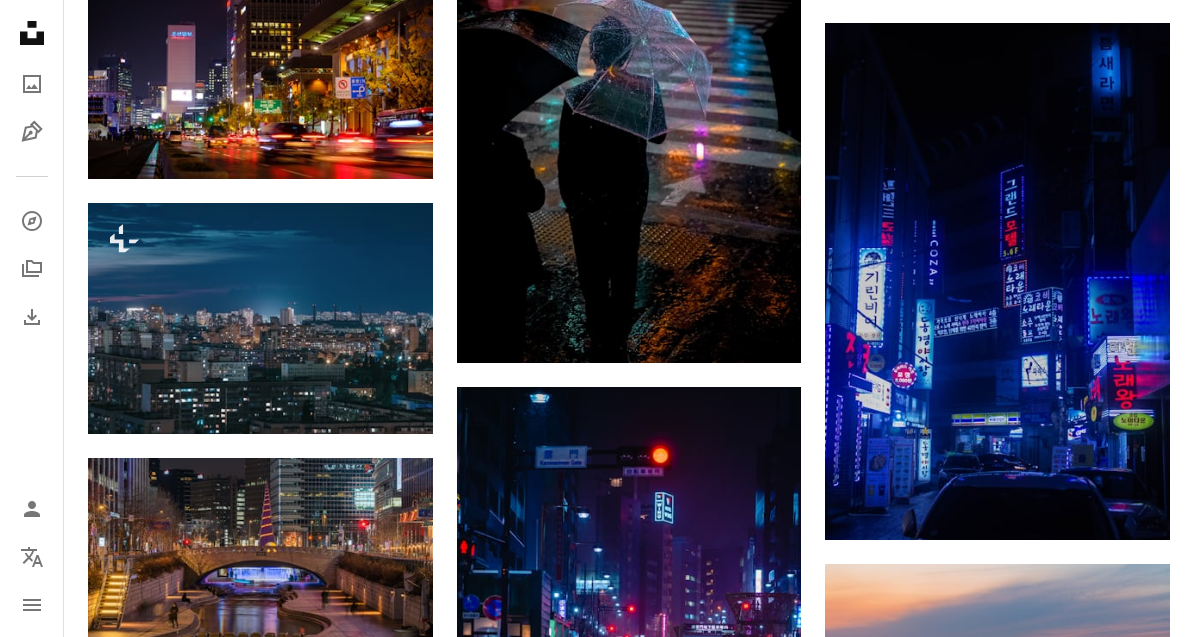 click at bounding box center (260, 318) 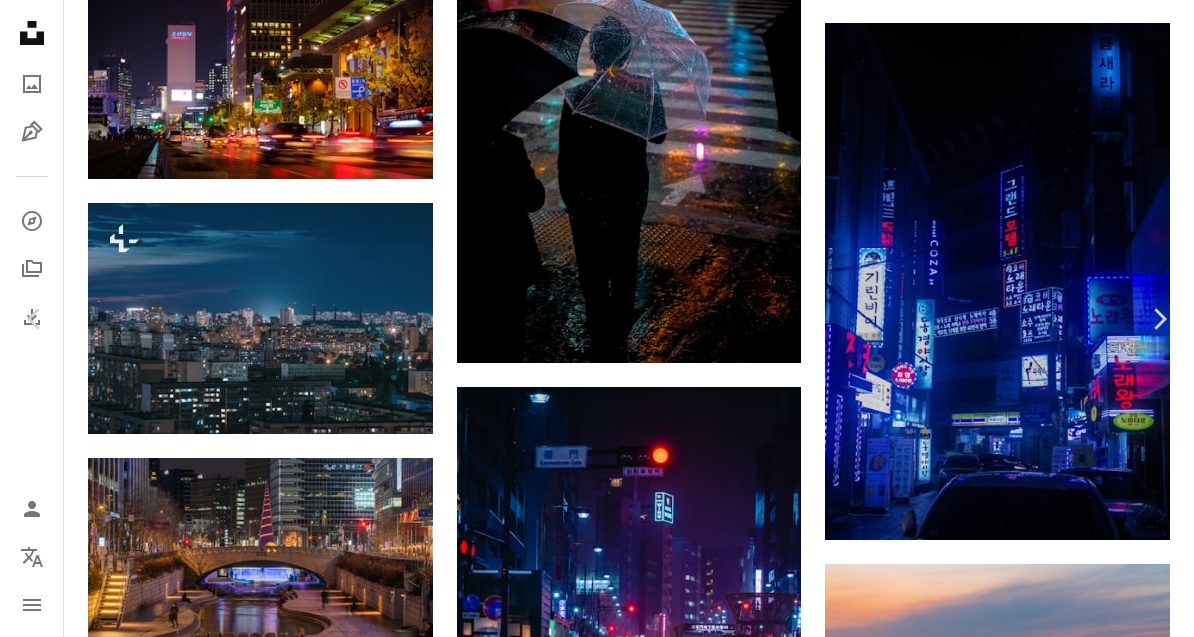 click on "An X shape Chevron left Chevron right [FIRST] [LAST] Unsplash+ 용 A heart A plus sign 이미지 편집   Plus sign for Unsplash+ A lock   다운로드 Zoom in A forward-right arrow 공유 More Actions A map marker [CITY], [COUNTRY] Calendar outlined [DATE] 에 게시됨 Safety Unsplash+ 라이선스 에 따른 라이선스 부여 도시 건축학 도시의 도시 우크라이나 바깥 밤의 도시 다크 시티 키예프 도시 건물 조명 효과 도시의 빛 대도시 밤에 건물 경기장 조명 야경 우크라이나어 야간 모드 퍼블릭 도메인 이미지 이 시리즈의 다른 콘텐츠 Plus sign for Unsplash+ 관련 이미지 Plus sign for Unsplash+ A heart A plus sign [FIRST] [LAST] Unsplash+ 용 A lock   다운로드 Plus sign for Unsplash+ A heart A plus sign [FIRST] [LAST] Unsplash+ 용 A lock   다운로드 Plus sign for Unsplash+ A heart A plus sign [FIRST] [LAST] Unsplash+ 용 A lock   다운로드 Plus sign for Unsplash+ A heart A plus sign Unsplash+" at bounding box center [597, 2465] 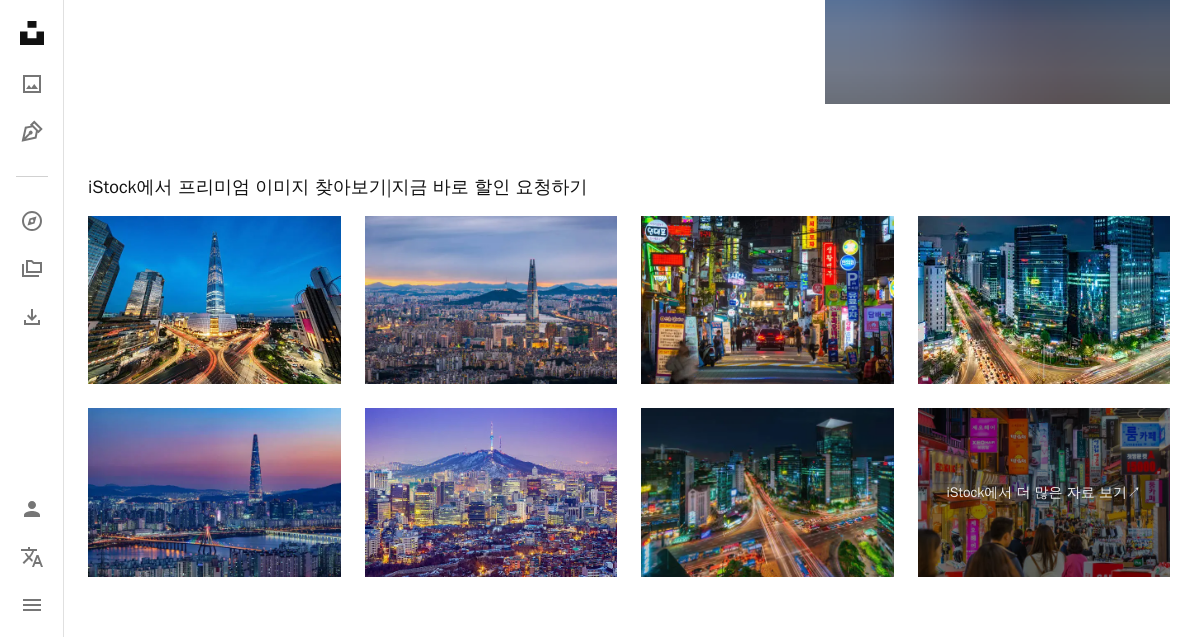 scroll, scrollTop: 4726, scrollLeft: 0, axis: vertical 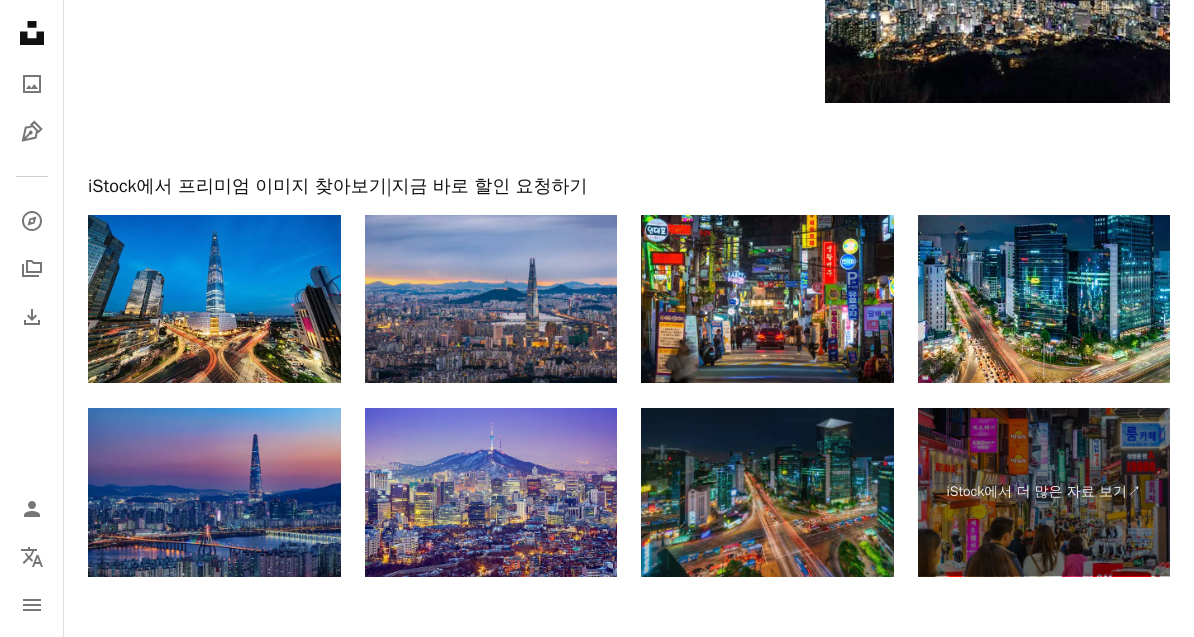 click at bounding box center (491, 299) 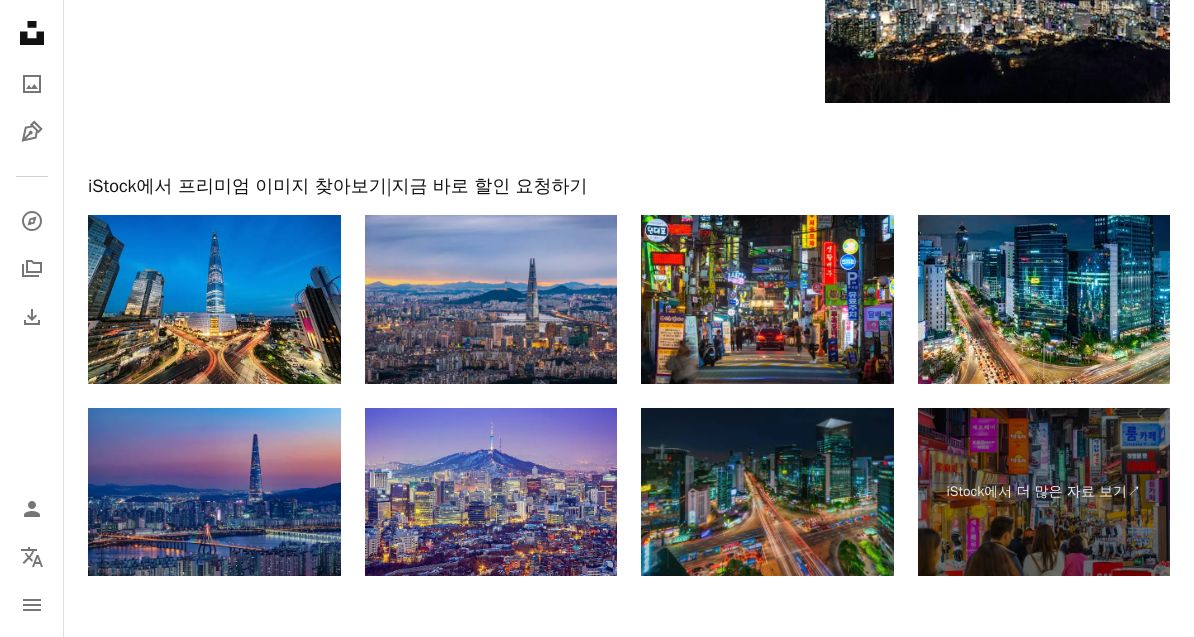 scroll, scrollTop: 4758, scrollLeft: 0, axis: vertical 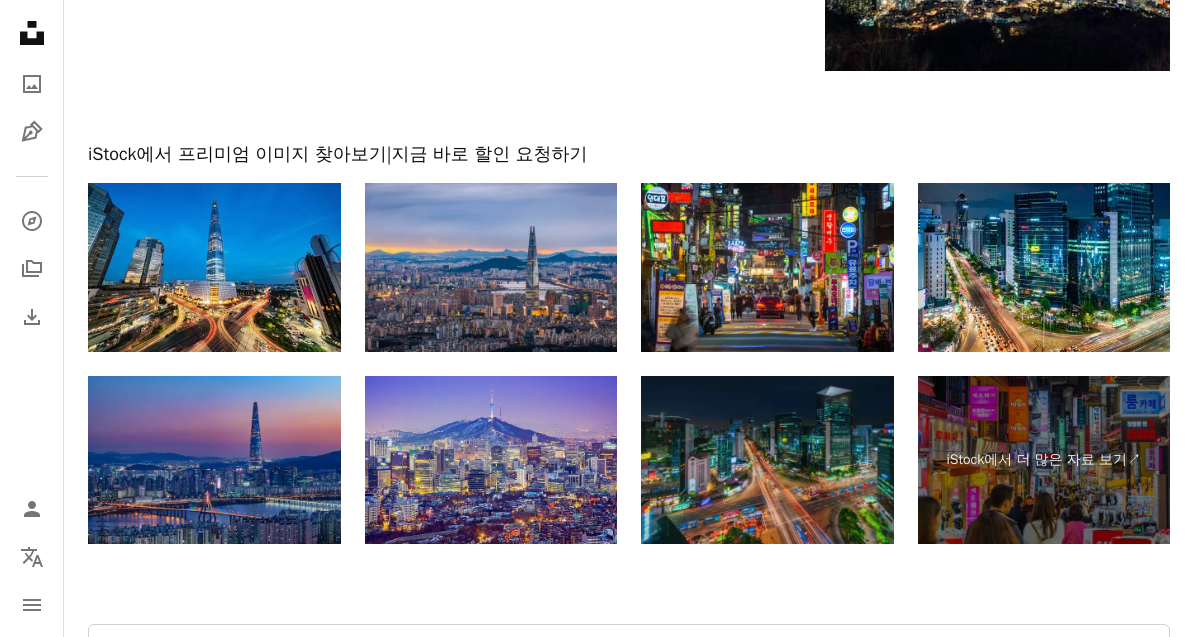 click on "더 로드" at bounding box center (629, 656) 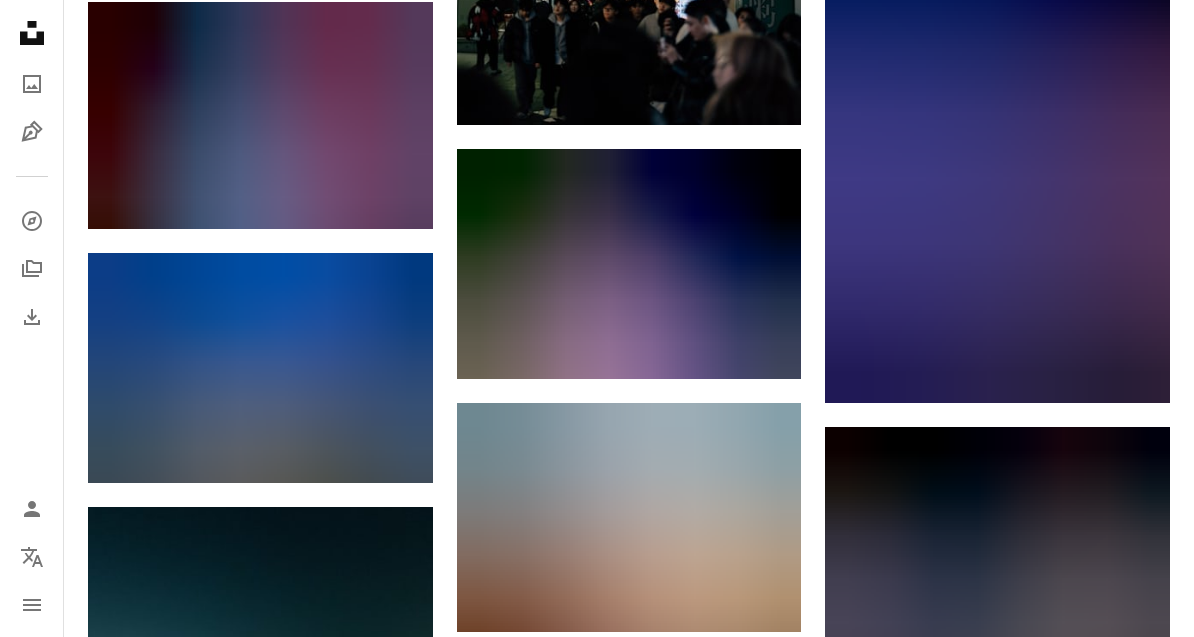 scroll, scrollTop: 5932, scrollLeft: 0, axis: vertical 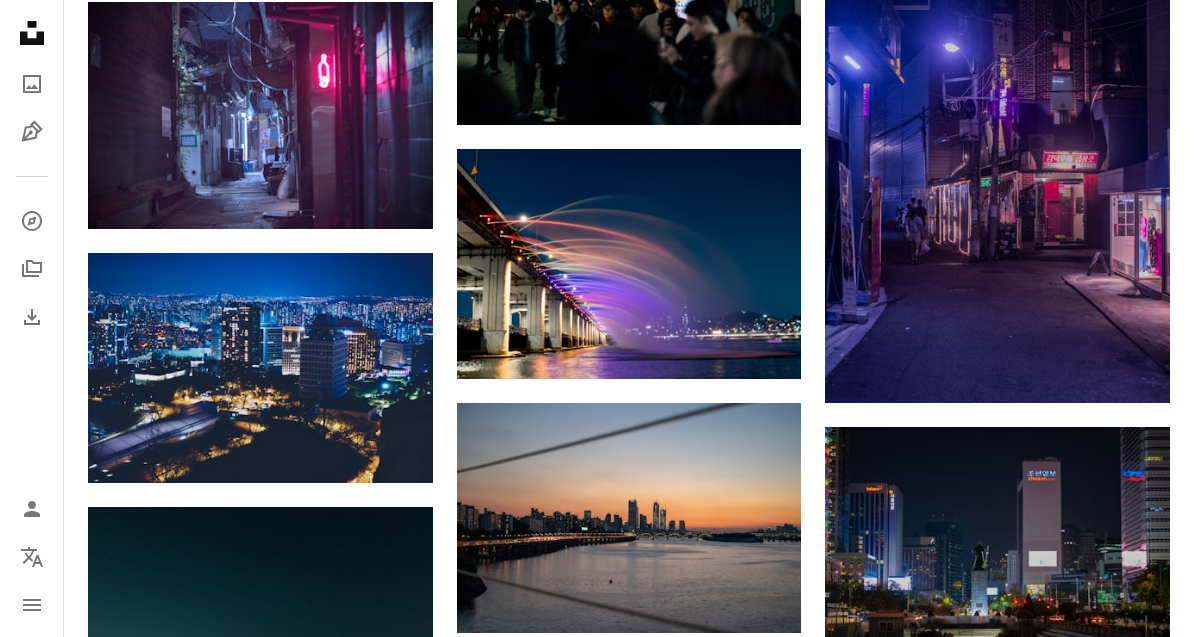 click at bounding box center (629, 264) 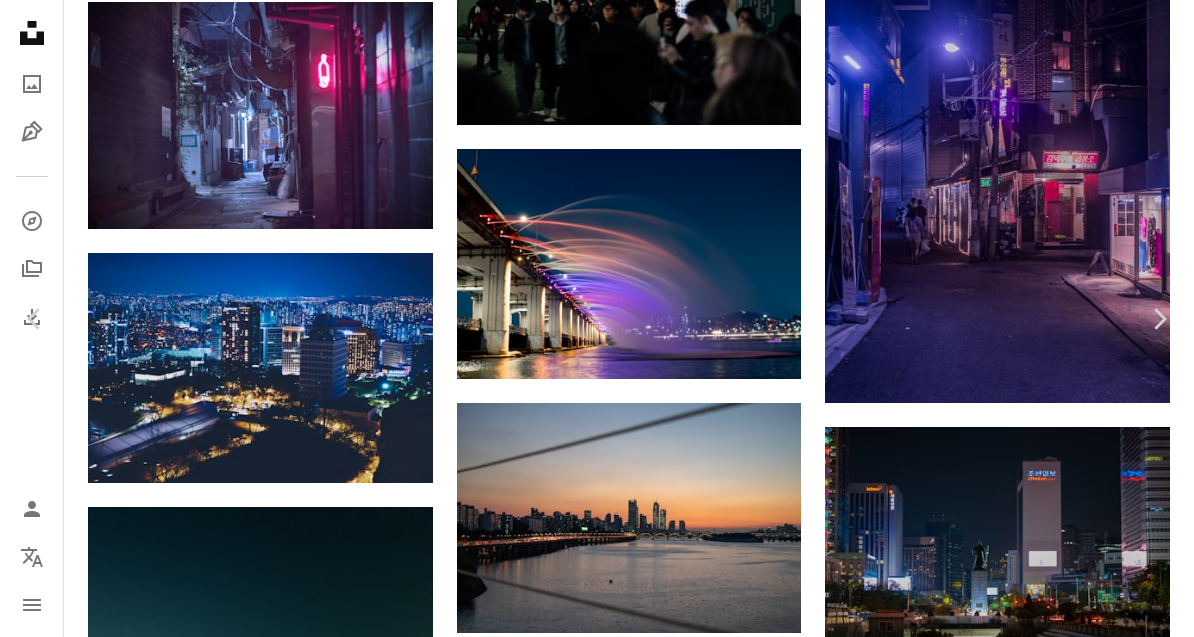 scroll, scrollTop: 0, scrollLeft: 0, axis: both 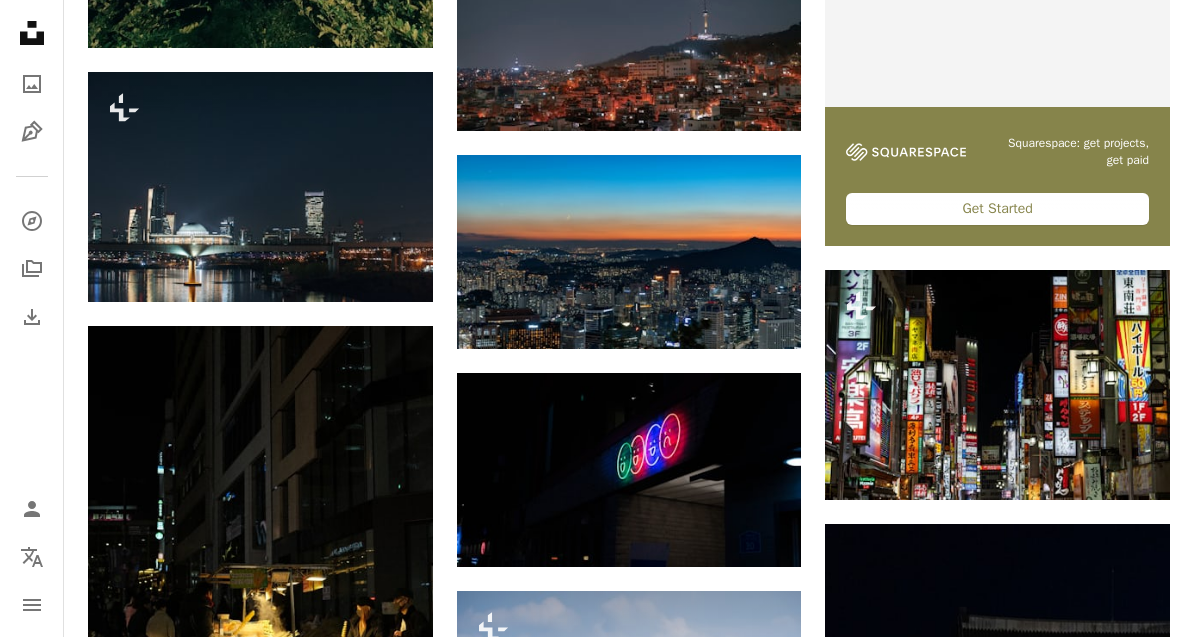 click at bounding box center [629, 252] 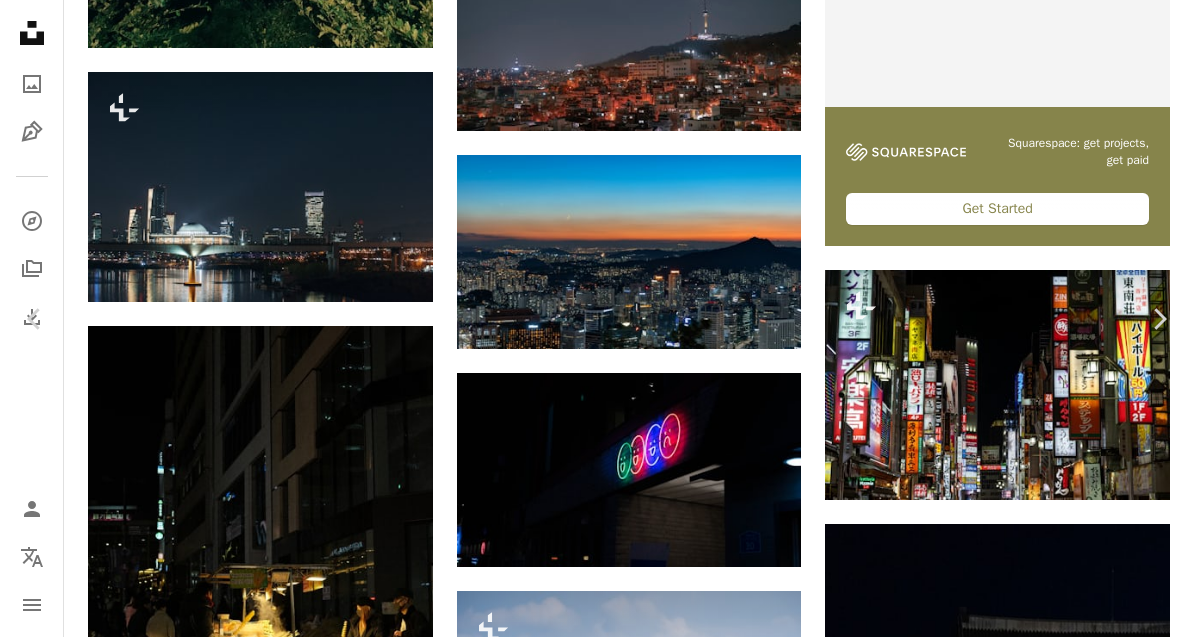 click on "무료 다운로드" at bounding box center (1009, 5494) 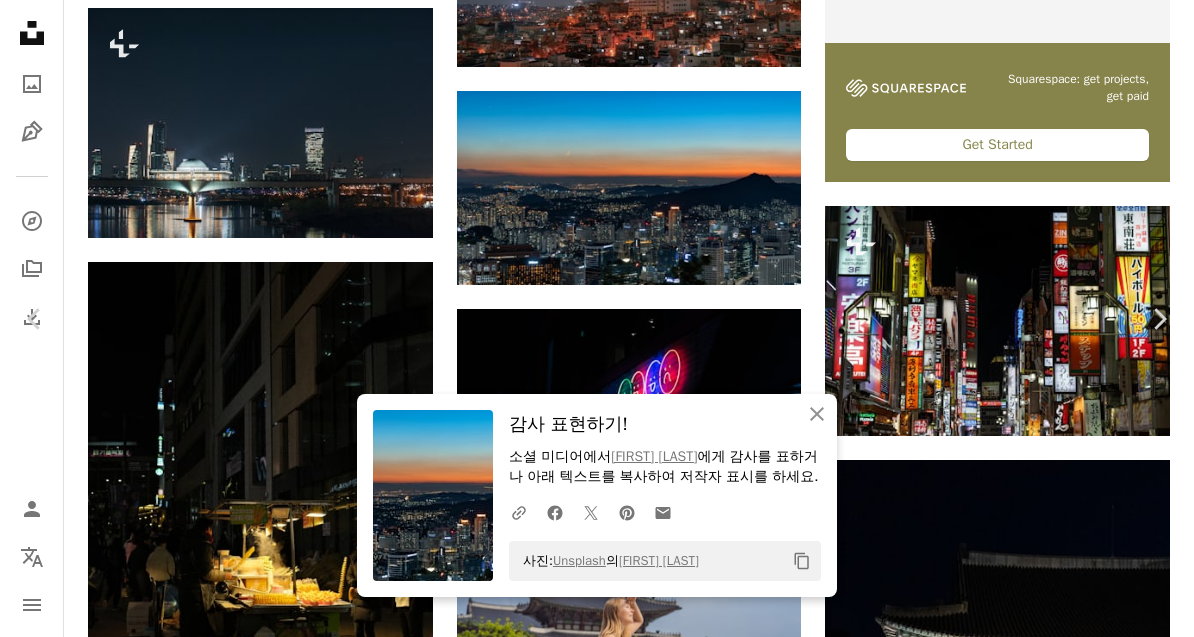 click on "An X shape" 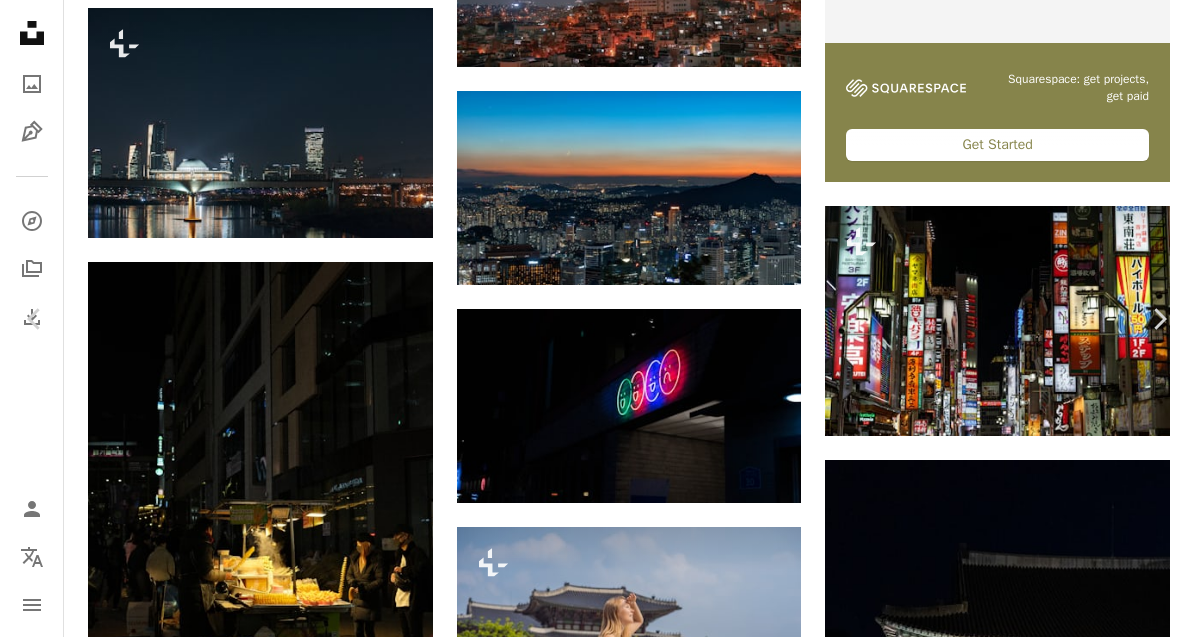 click on "An X shape Chevron left Chevron right [NAME] pingsterz A heart A plus sign 이미지 편집   Plus sign for Unsplash+ 무료 다운로드 Chevron down Zoom in 조회수 2,873,242 다운로드 32,943 A forward-right arrow 공유 Info icon 정보 More Actions A map marker [CITY], [COUNTRY] Calendar outlined [DATE] 에 게시됨 Safety Unsplash 라이선스 하에서 무료로 사용 가능 건물 도시 해질녘 달 [CITY] [COUNTRY] 도시 힐스 언덕 지평선 아시아 공중 지하철 황혼 야경 야경 건축학 해돋이 풍경 도시의 HD 배경화면 iStock에서 프리미엄 관련 이미지 찾아보기  |  코드 UNSPLASH20로 20% 할인 혜택 받기 iStock에서 더 많은 자료 보기  ↗ 관련 이미지 A heart A plus sign [NAME] Arrow pointing down A heart A plus sign [NAME] Arrow pointing down A heart A plus sign [NAME] Arrow pointing down Plus sign for Unsplash+ A heart A plus sign [NAME] Unsplash+ 용 A lock   다운로드 A heart 용" at bounding box center (597, 5701) 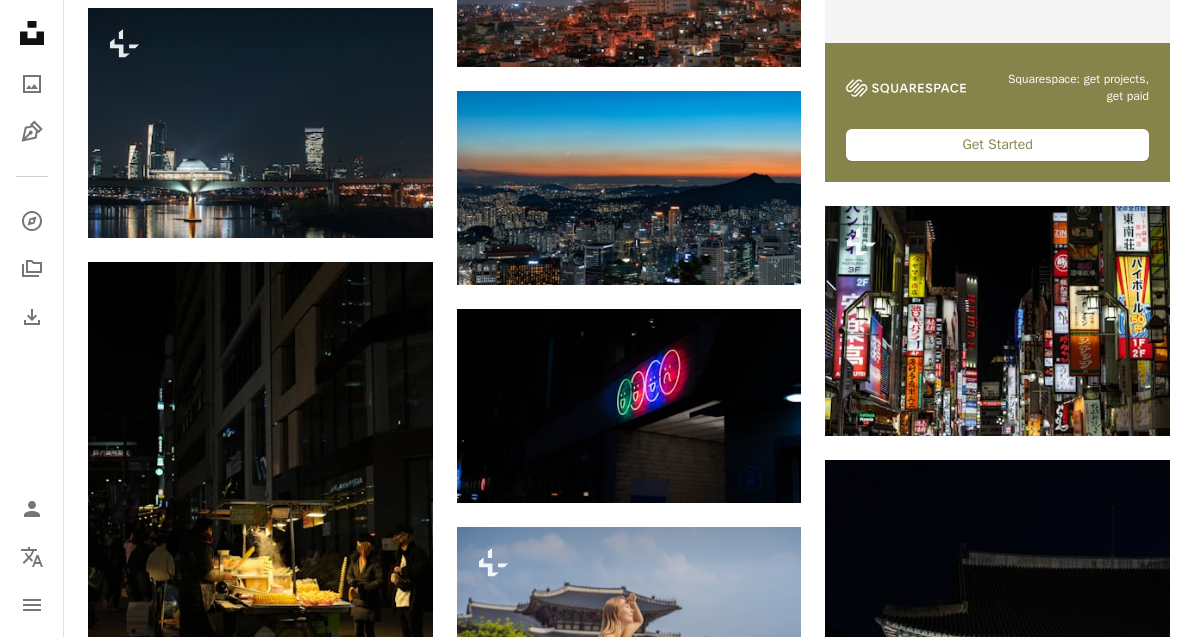 click at bounding box center [260, 123] 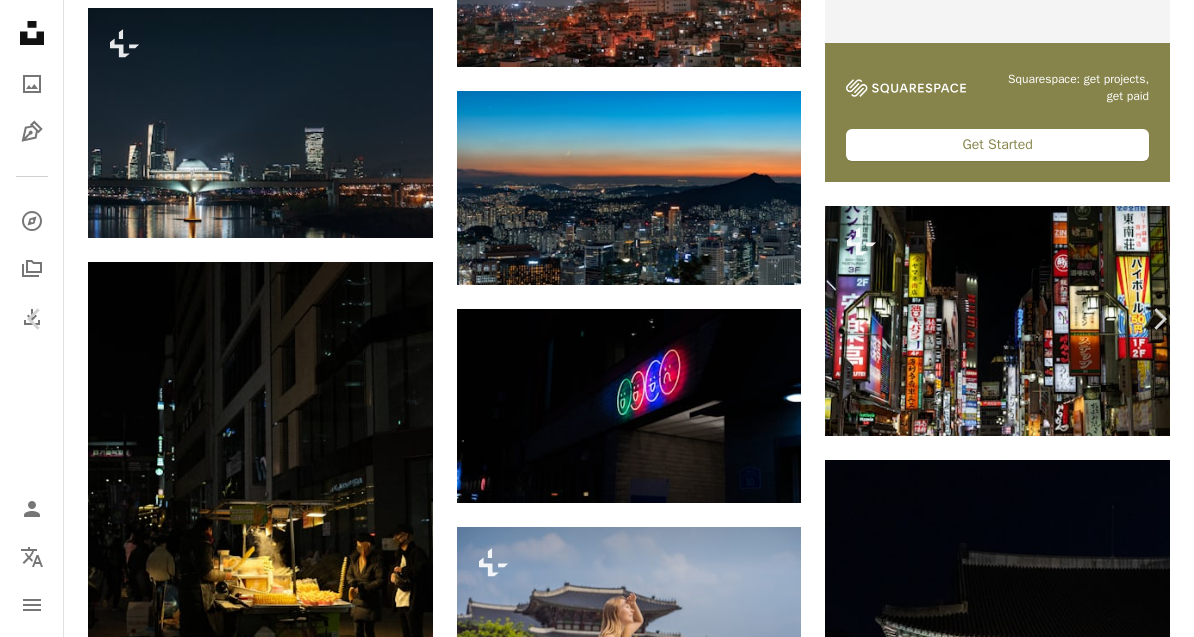 click on "An X shape Chevron left Chevron right [NAME] Unsplash+ 용 A heart A plus sign 이미지 편집   Plus sign for Unsplash+ A lock   다운로드 Zoom in 소개 매체 사진 A forward-right arrow 공유 More Actions A map marker [DISTRICT], [CITY], [COUNTRY] Calendar outlined [DATE] 에 게시됨 Camera NIKON CORPORATION, NIKON D810 Safety Unsplash+ 라이선스 에 따른 라이선스 부여 [CITY] [COUNTRY] 지평선 랜드마크 밤 시간 전 세계에서 배경 이 시리즈의 다른 콘텐츠 Plus sign for Unsplash+ Plus sign for Unsplash+ Plus sign for Unsplash+ Plus sign for Unsplash+ Plus sign for Unsplash+ Plus sign for Unsplash+ Plus sign for Unsplash+ Plus sign for Unsplash+ Plus sign for Unsplash+ Plus sign for Unsplash+ 관련 이미지 Plus sign for Unsplash+ A heart A plus sign [NAME] Unsplash+ 용 A lock   다운로드 Plus sign for Unsplash+ A heart A plus sign Getty Images Unsplash+ 용 A lock   다운로드 Plus sign for Unsplash+ A heart Unsplash+" at bounding box center (597, 5701) 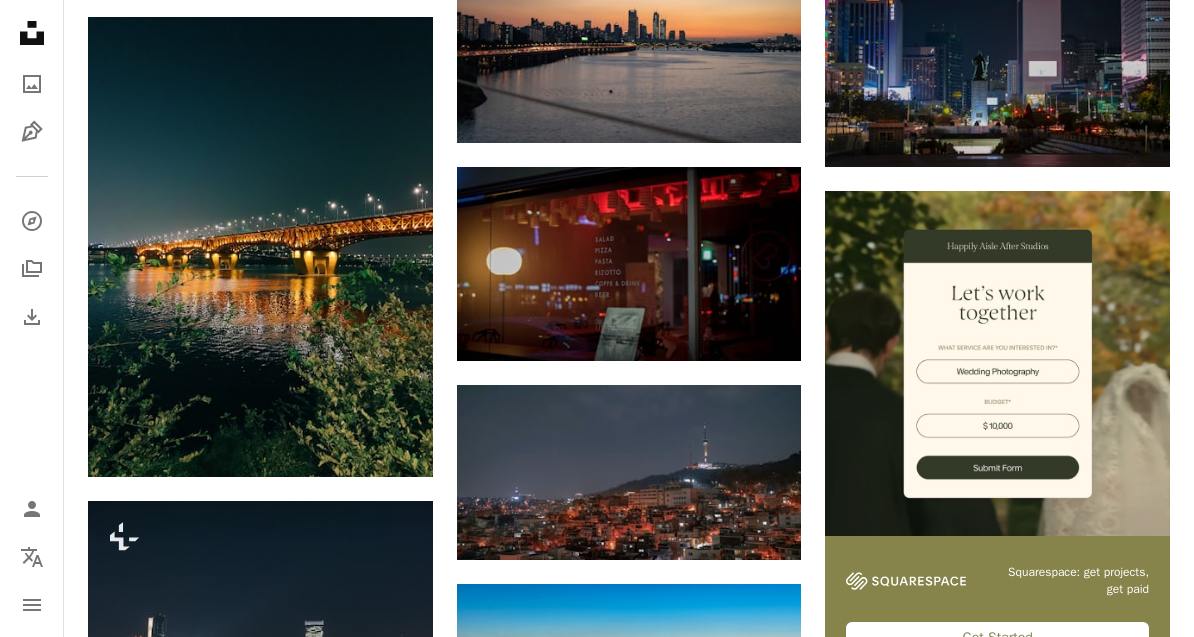 scroll, scrollTop: 0, scrollLeft: 0, axis: both 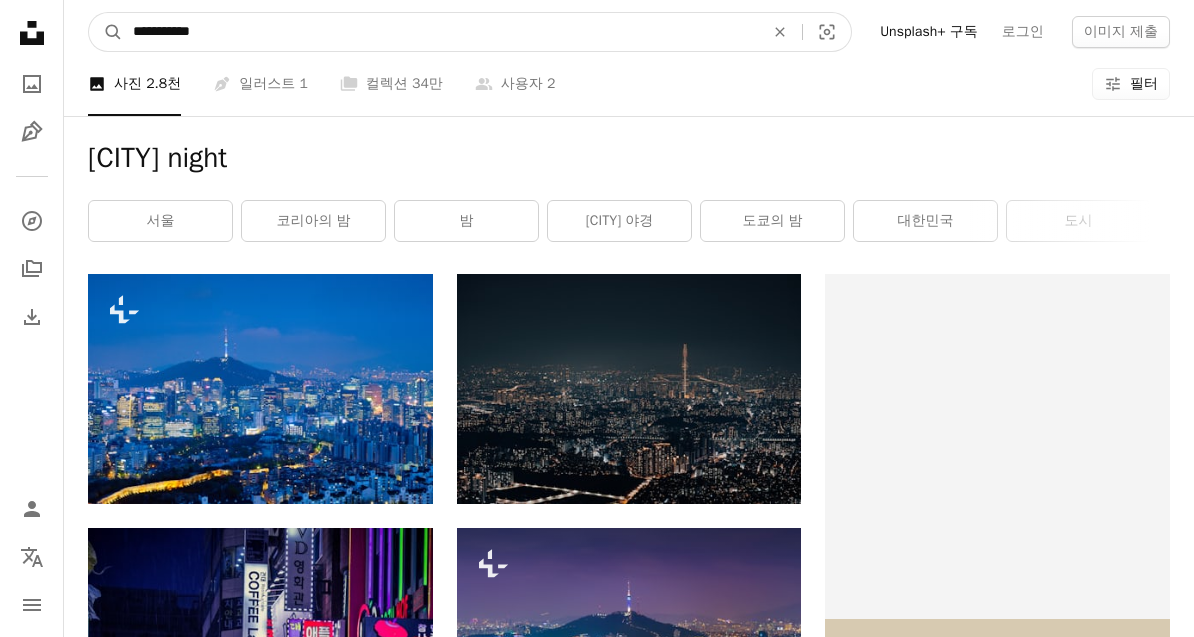 click on "**********" at bounding box center (440, 32) 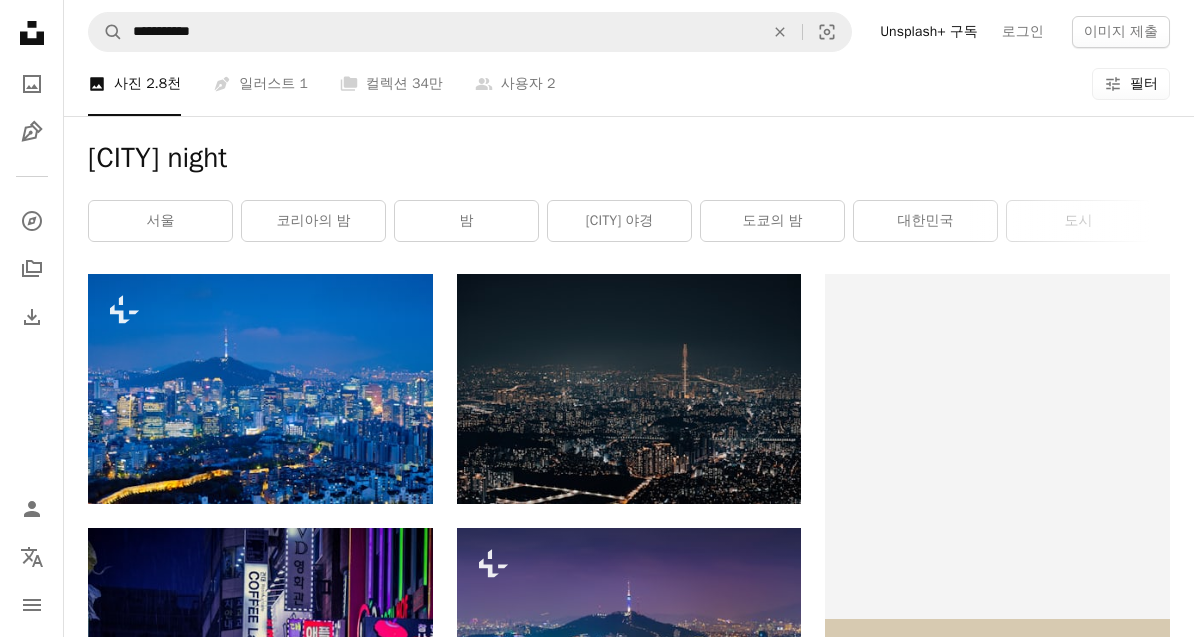 click on "코리아의 밤" at bounding box center (313, 221) 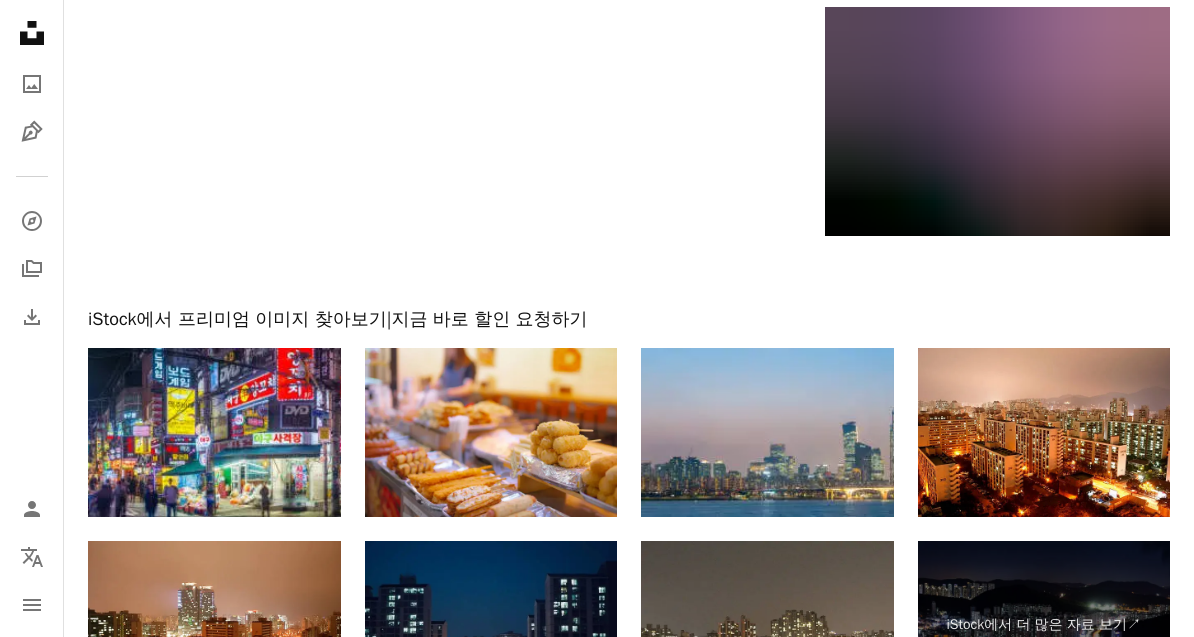 scroll, scrollTop: 2909, scrollLeft: 0, axis: vertical 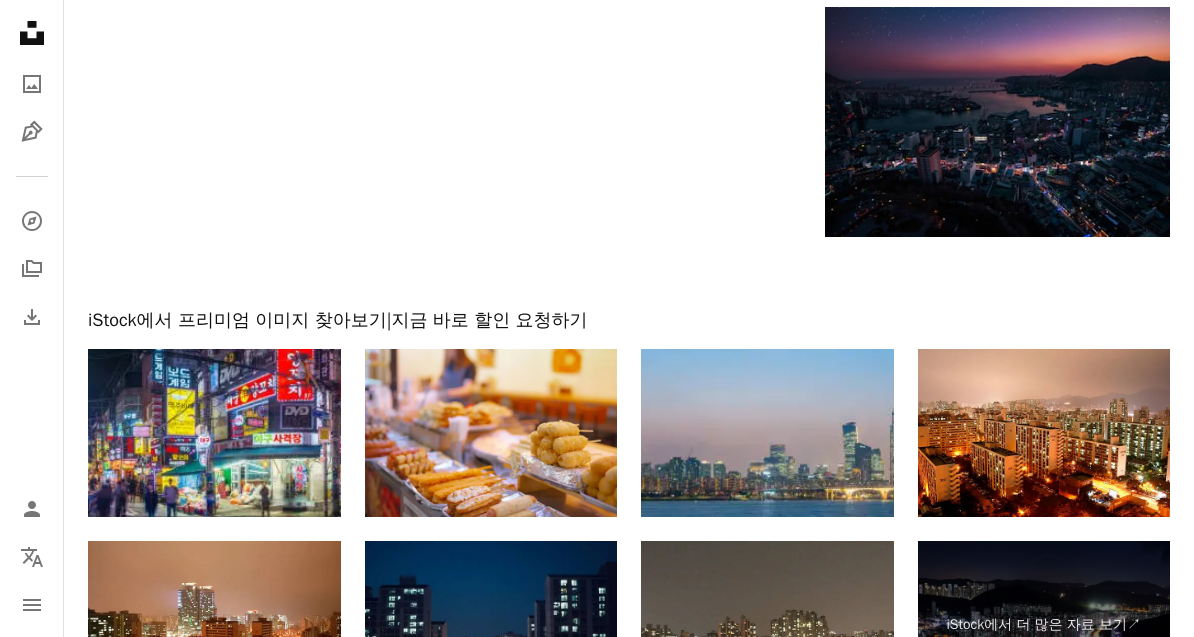 click on "iStock에서 더 많은 자료 보기  ↗" at bounding box center [1044, 625] 